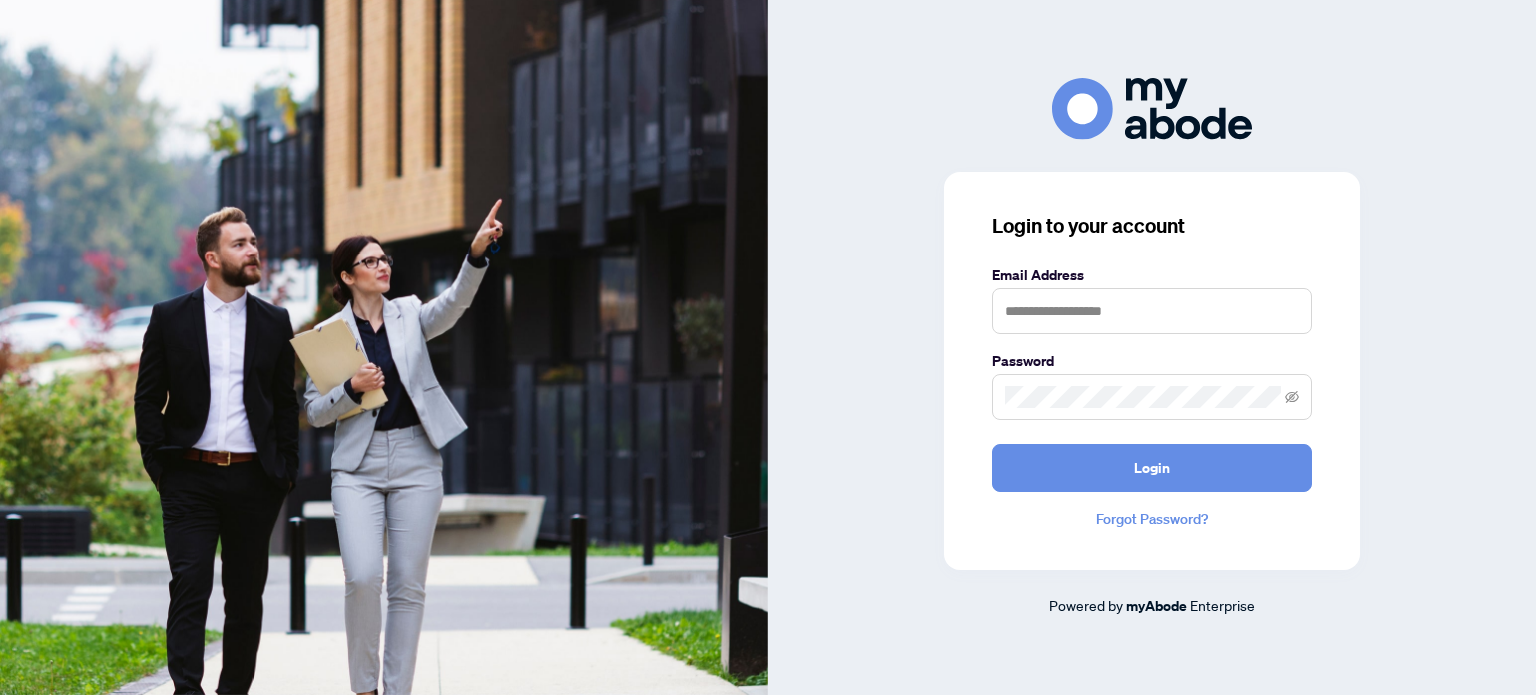 scroll, scrollTop: 0, scrollLeft: 0, axis: both 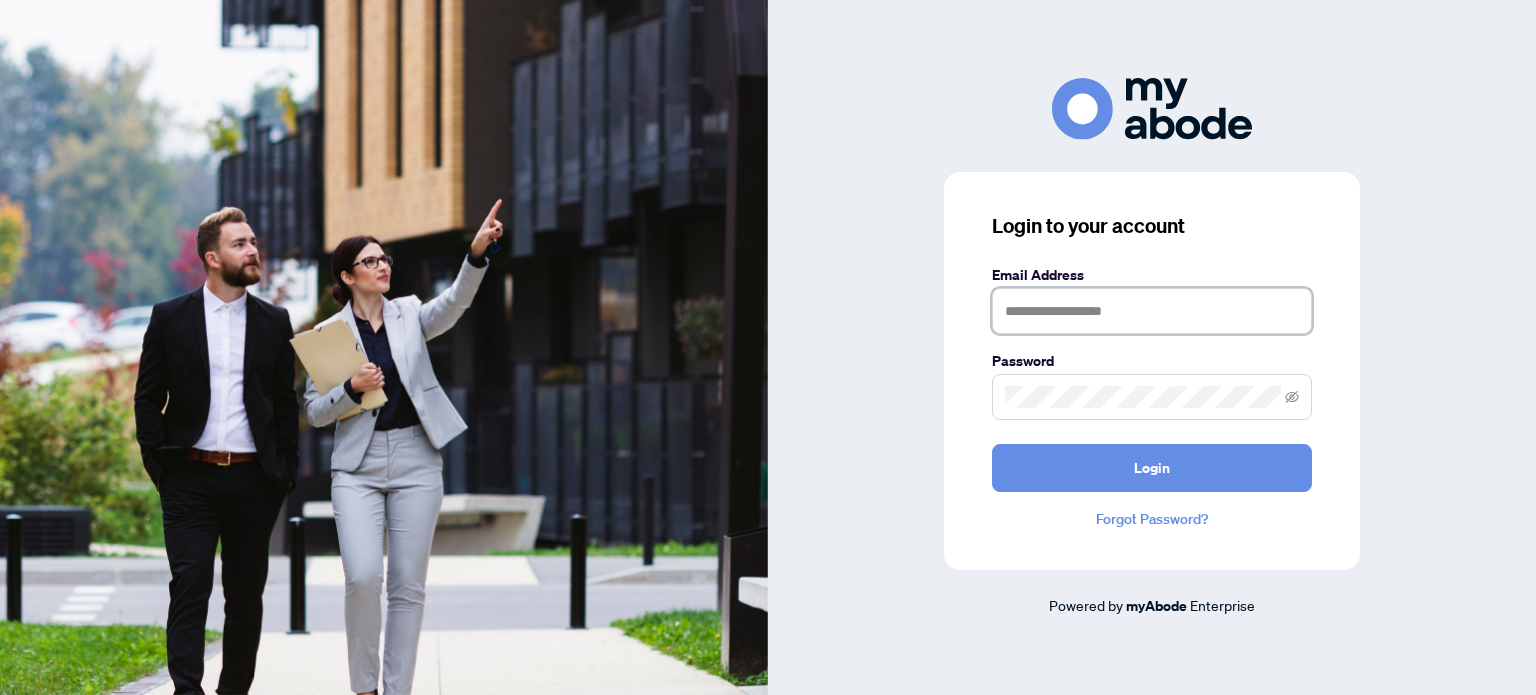 click at bounding box center (1152, 311) 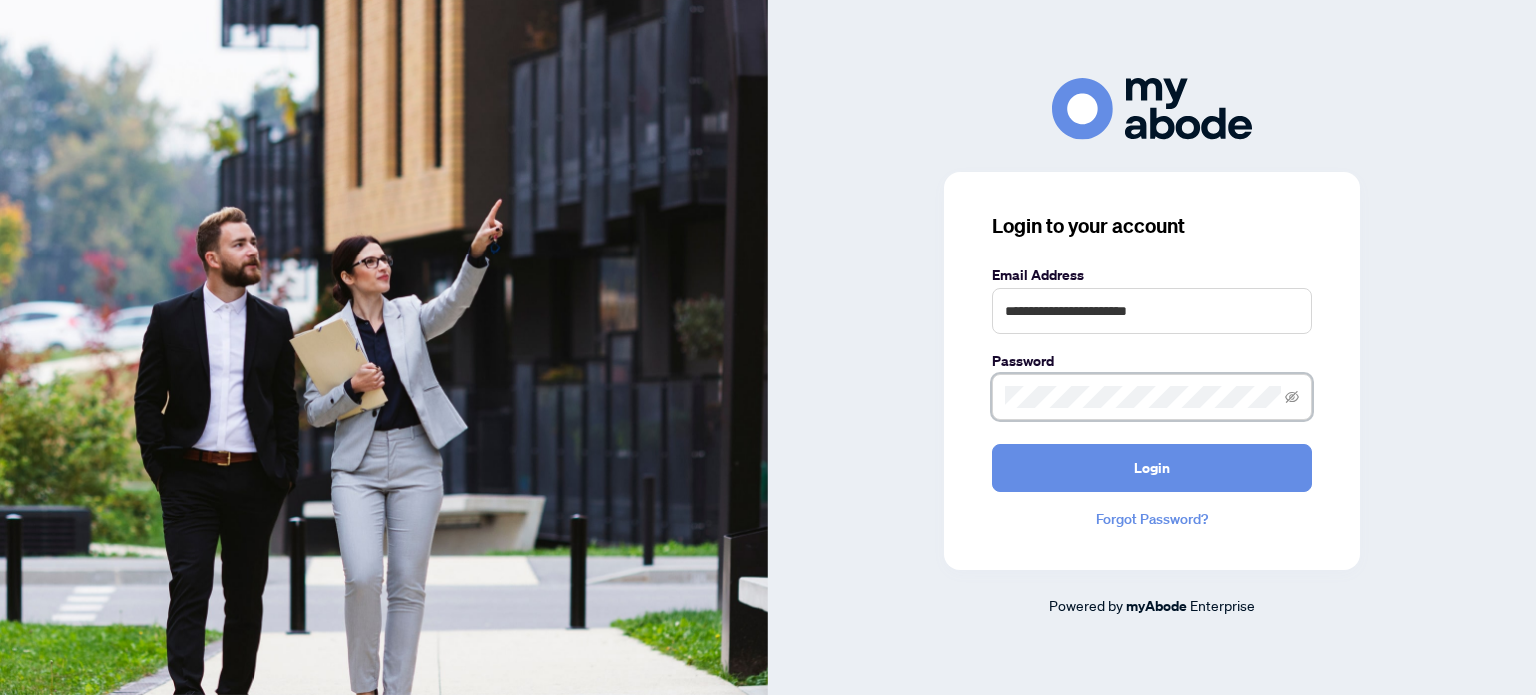 click on "Login" at bounding box center (1152, 468) 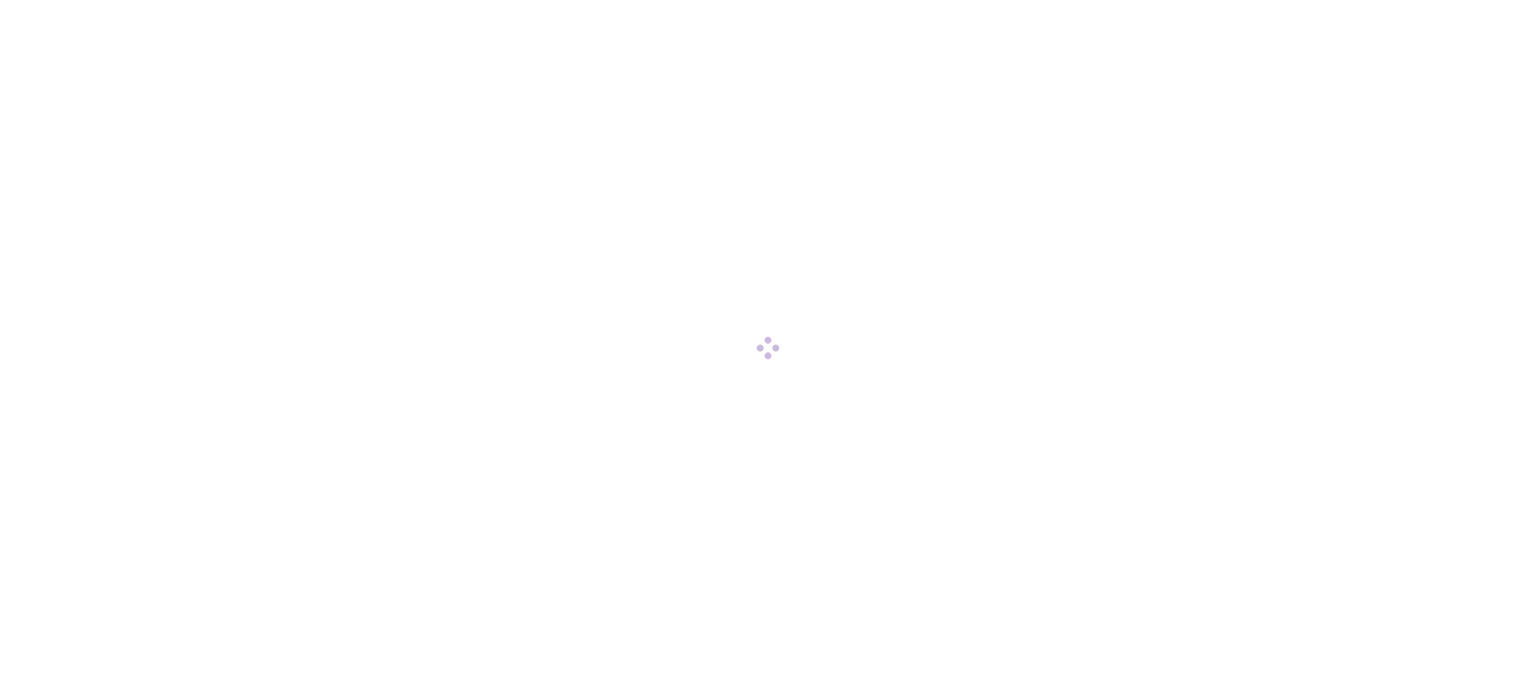 scroll, scrollTop: 0, scrollLeft: 0, axis: both 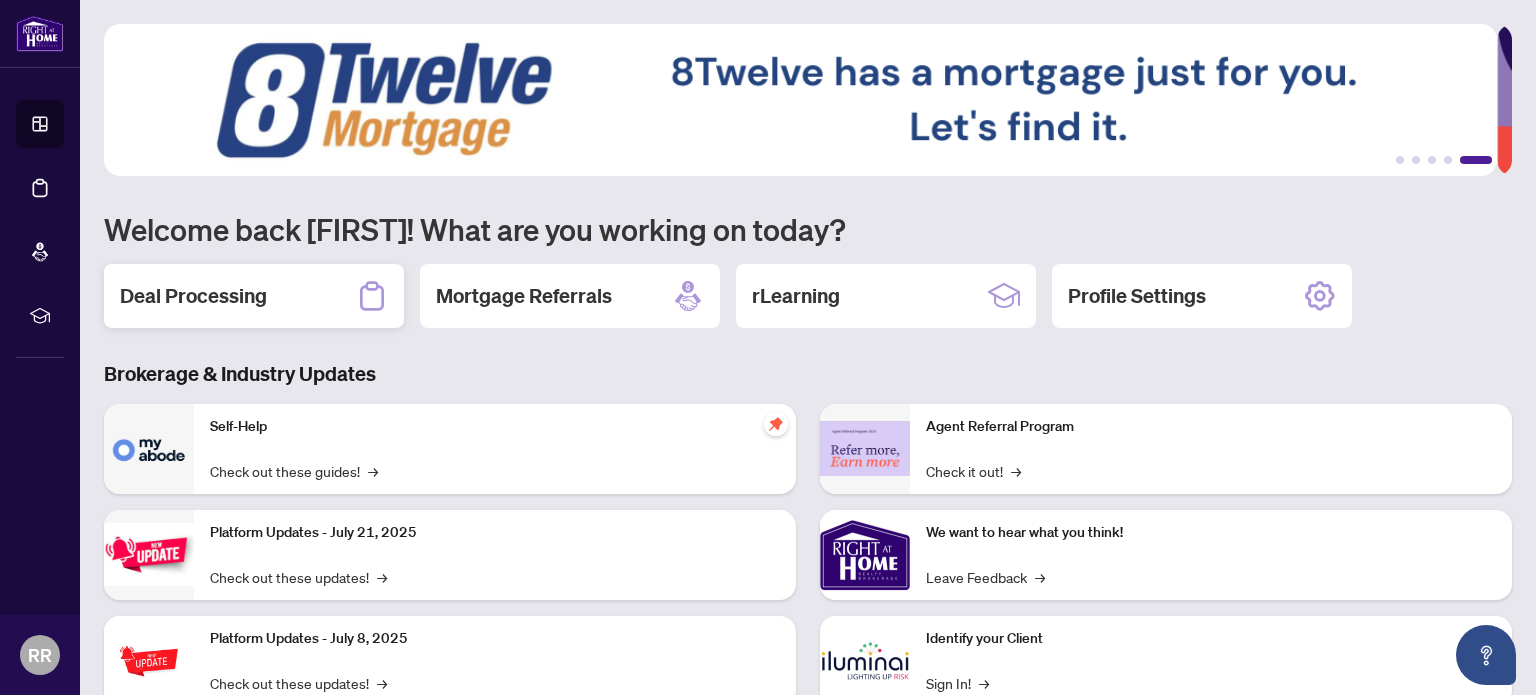 click on "Deal Processing" at bounding box center [193, 296] 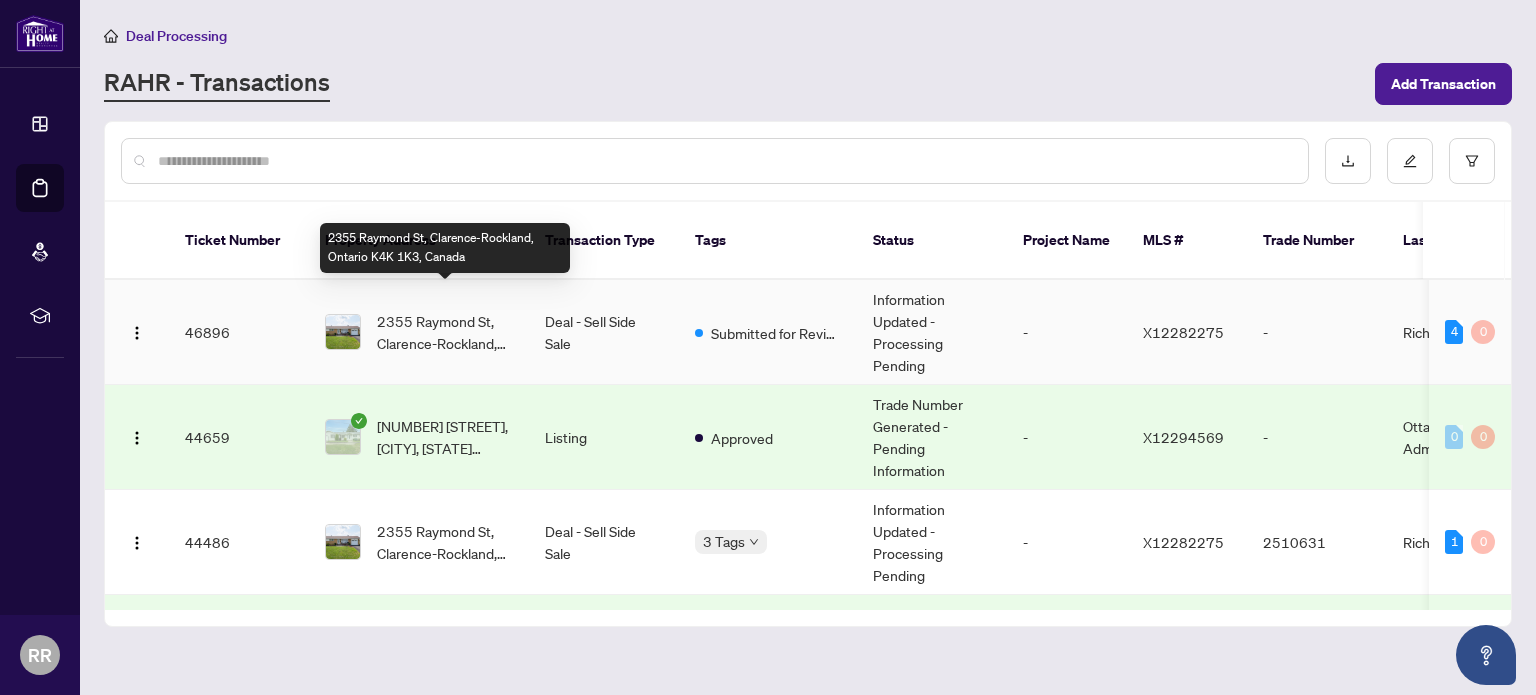 click on "2355 Raymond St, Clarence-Rockland, Ontario K4K 1K3, Canada" at bounding box center (445, 332) 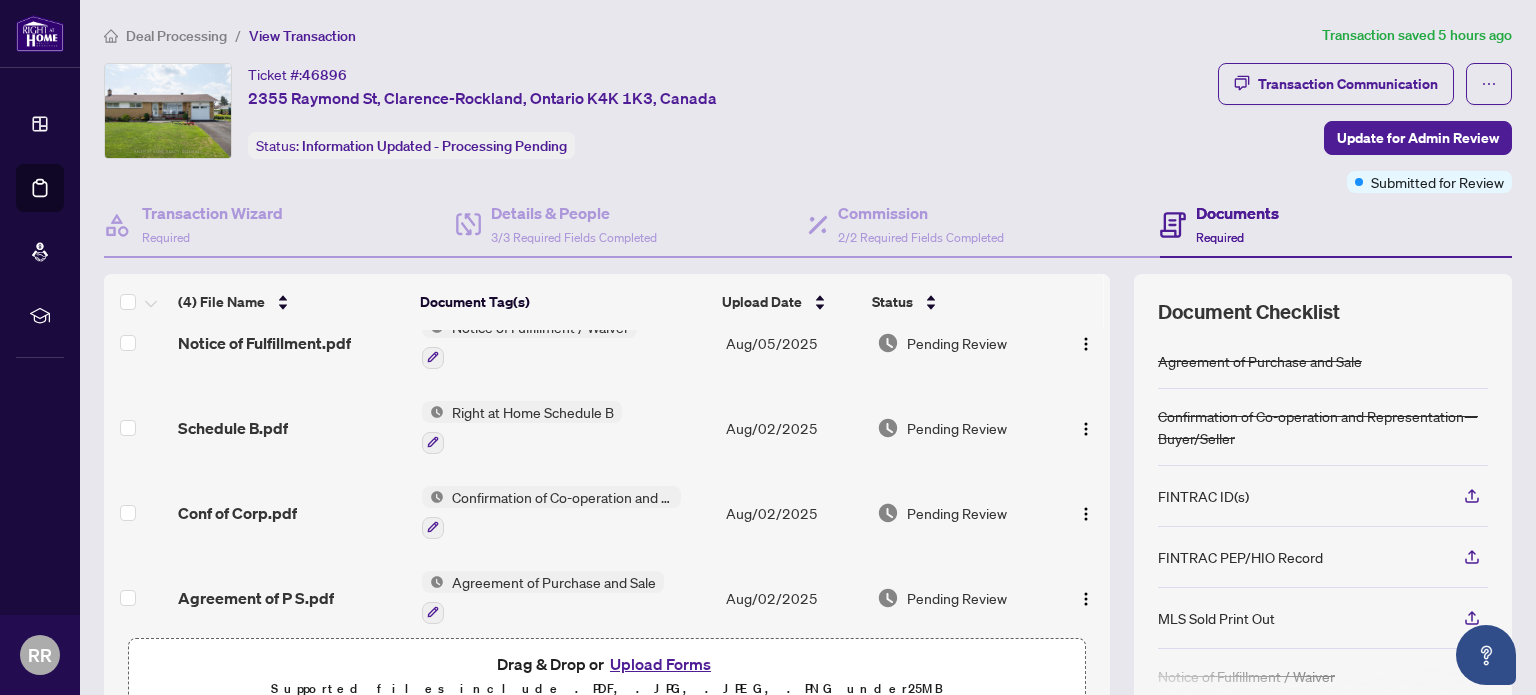 scroll, scrollTop: 45, scrollLeft: 0, axis: vertical 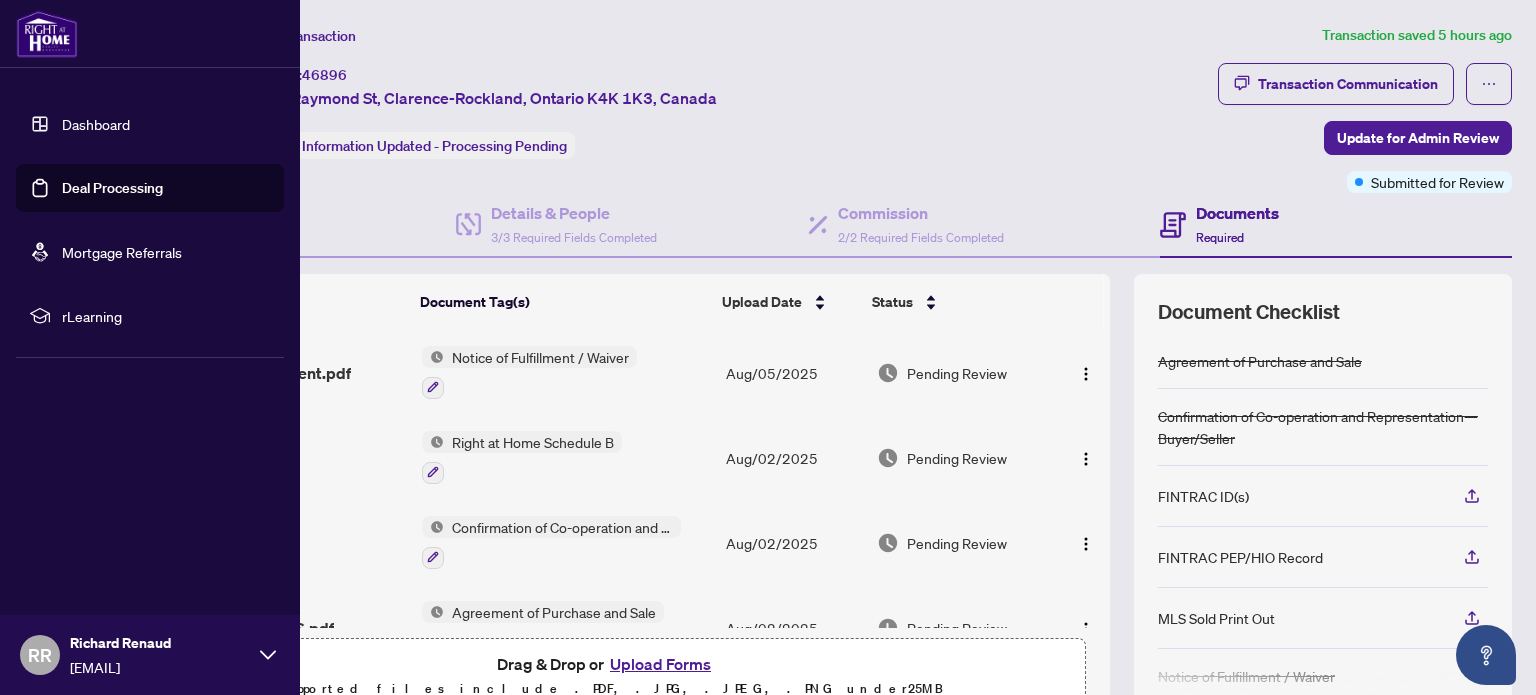 click at bounding box center [47, 34] 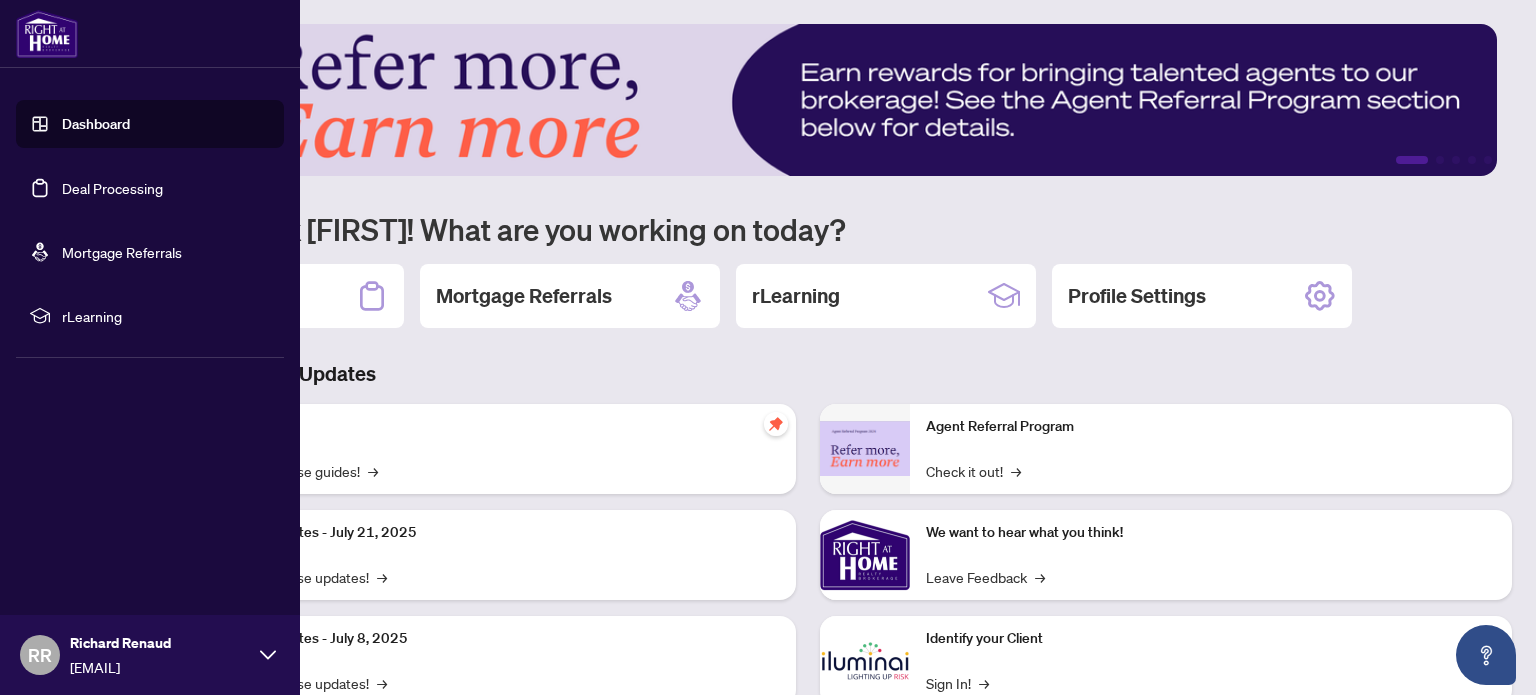 click on "Dashboard" at bounding box center (96, 124) 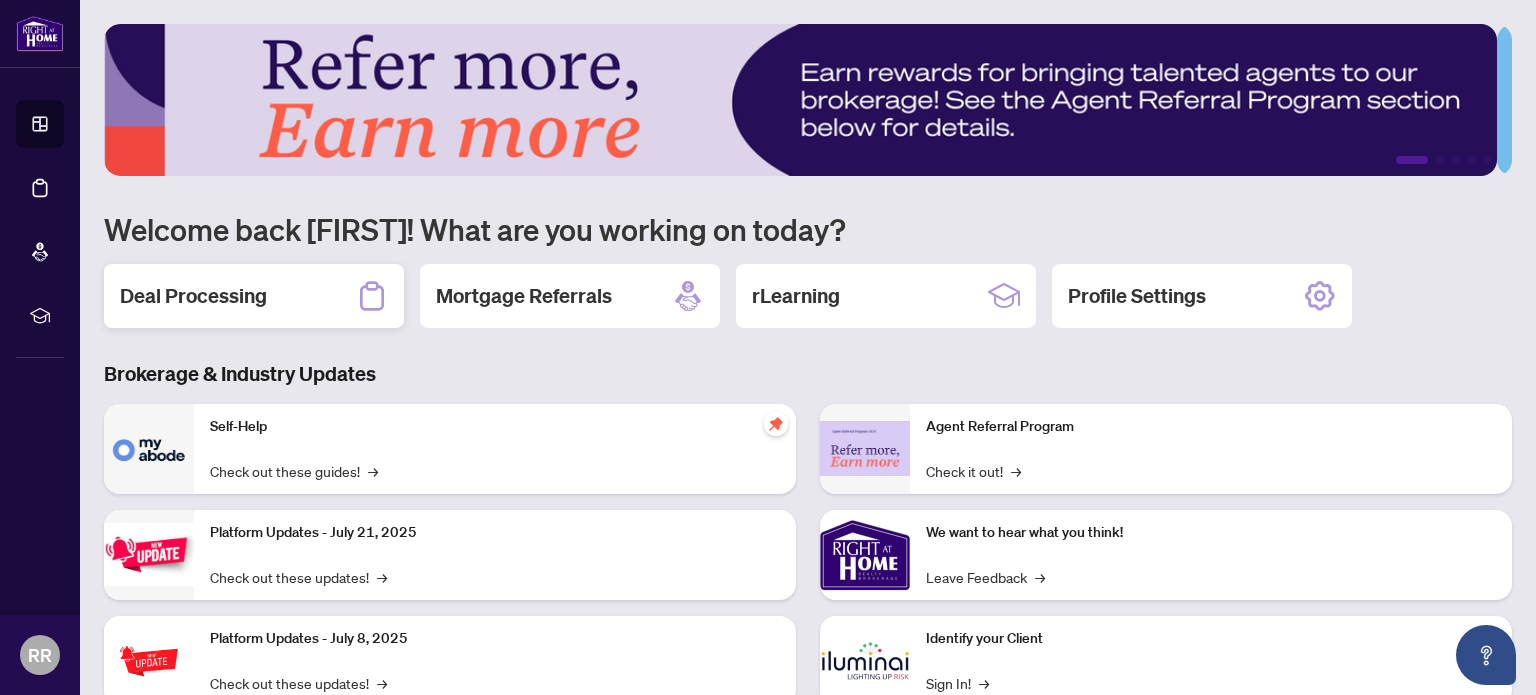 click on "Deal Processing" at bounding box center (193, 296) 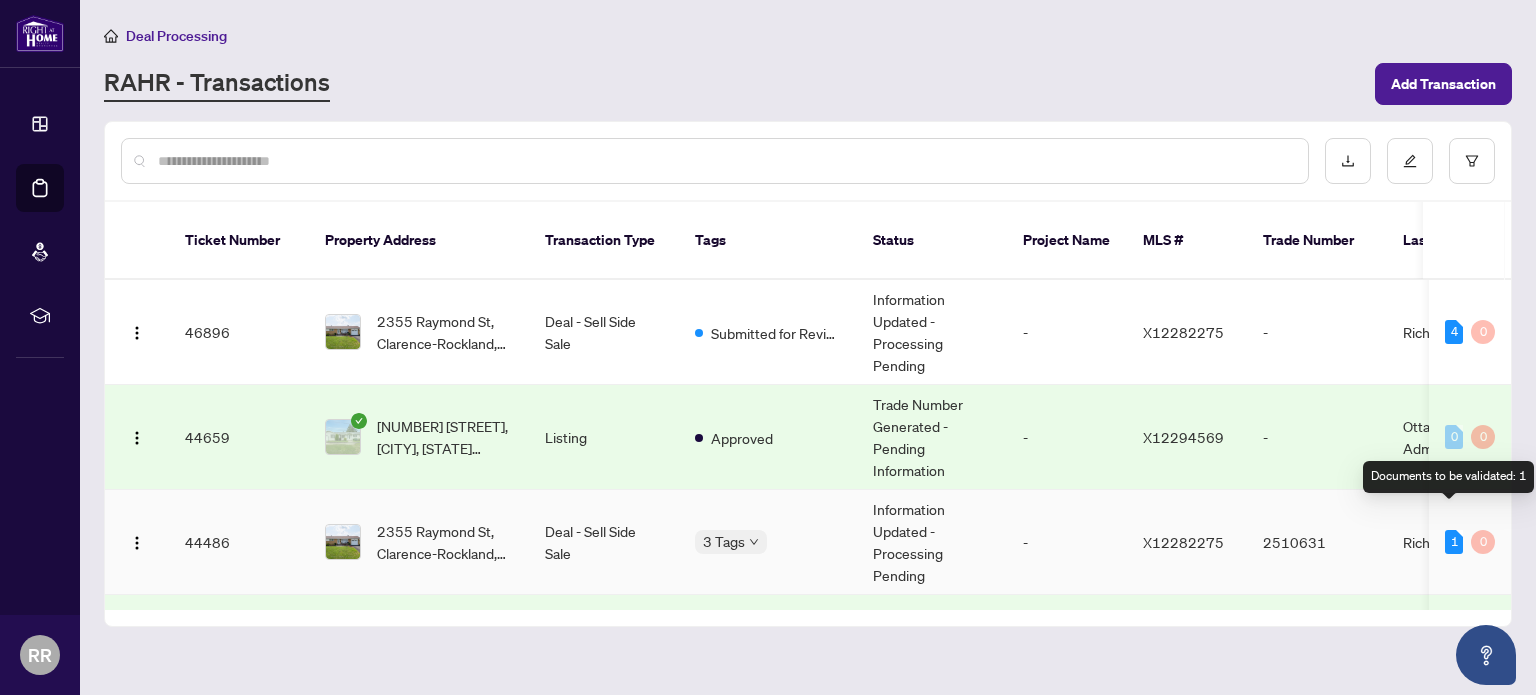 click on "1" at bounding box center [1454, 542] 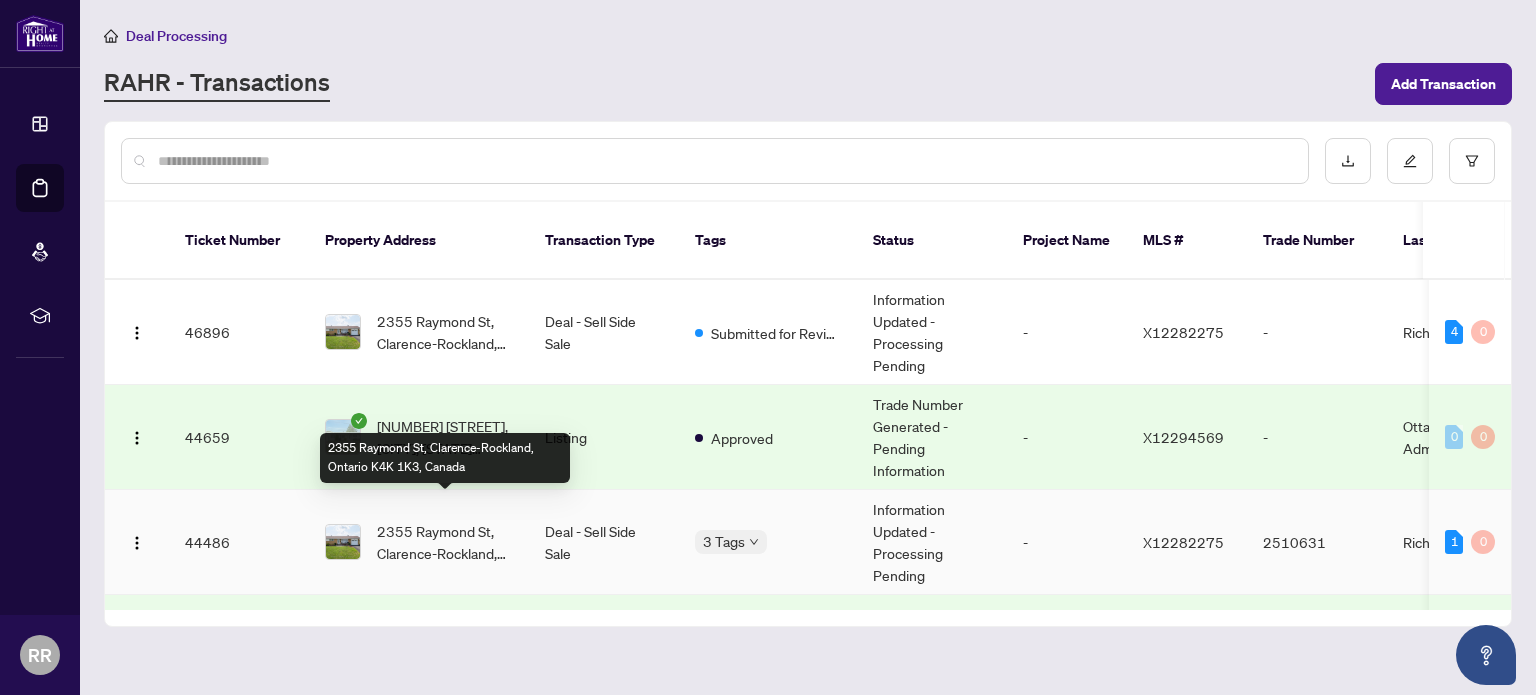 click on "2355 Raymond St, Clarence-Rockland, Ontario K4K 1K3, Canada" at bounding box center (445, 542) 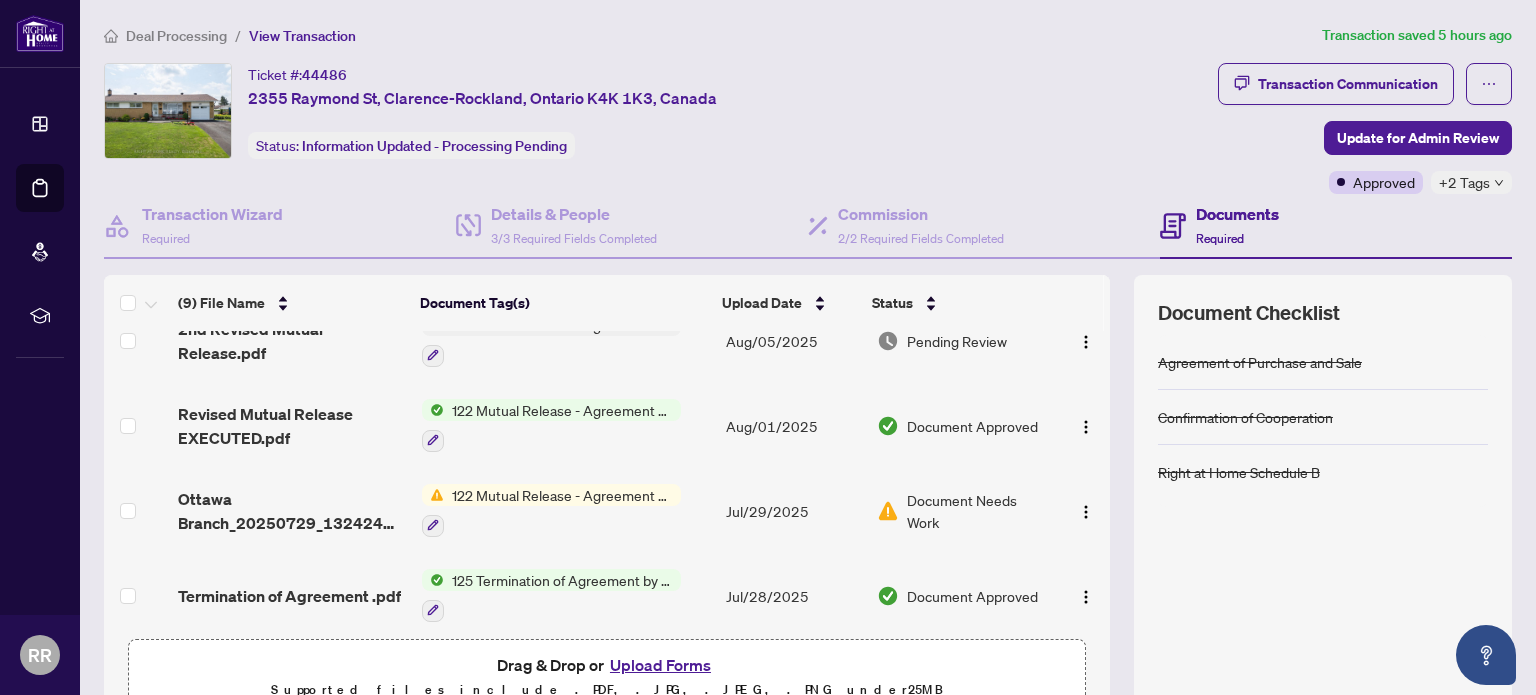 scroll, scrollTop: 0, scrollLeft: 0, axis: both 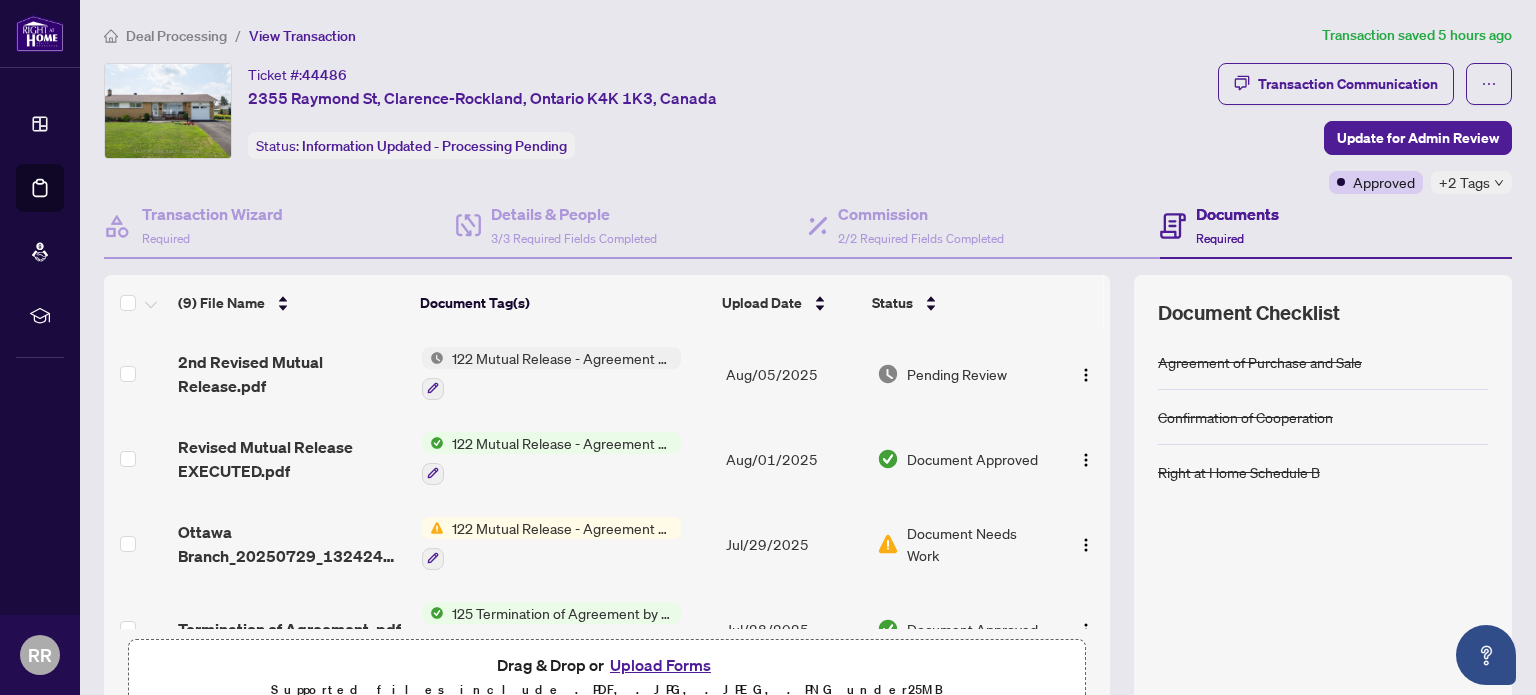 click on "122 Mutual Release - Agreement of Purchase and Sale" at bounding box center [562, 358] 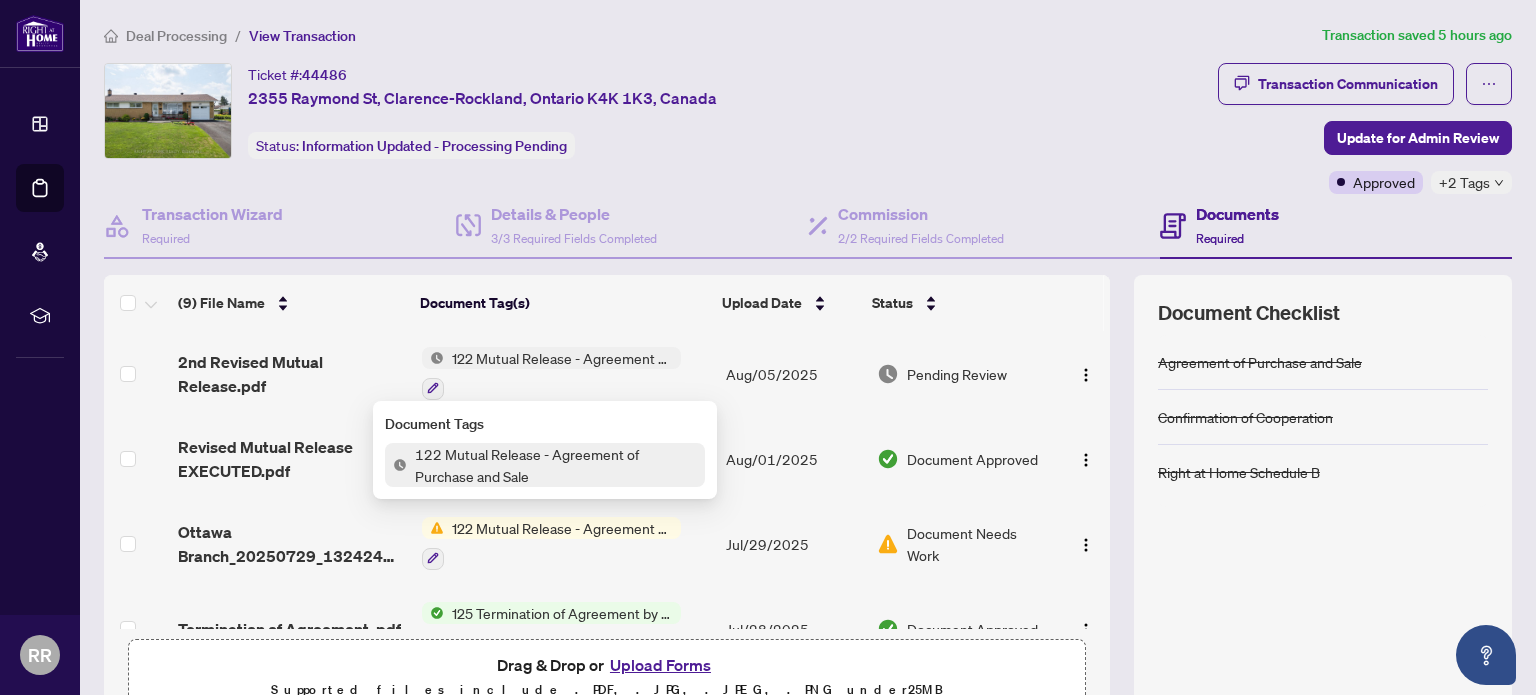 click on "122 Mutual Release - Agreement of Purchase and Sale" at bounding box center [556, 465] 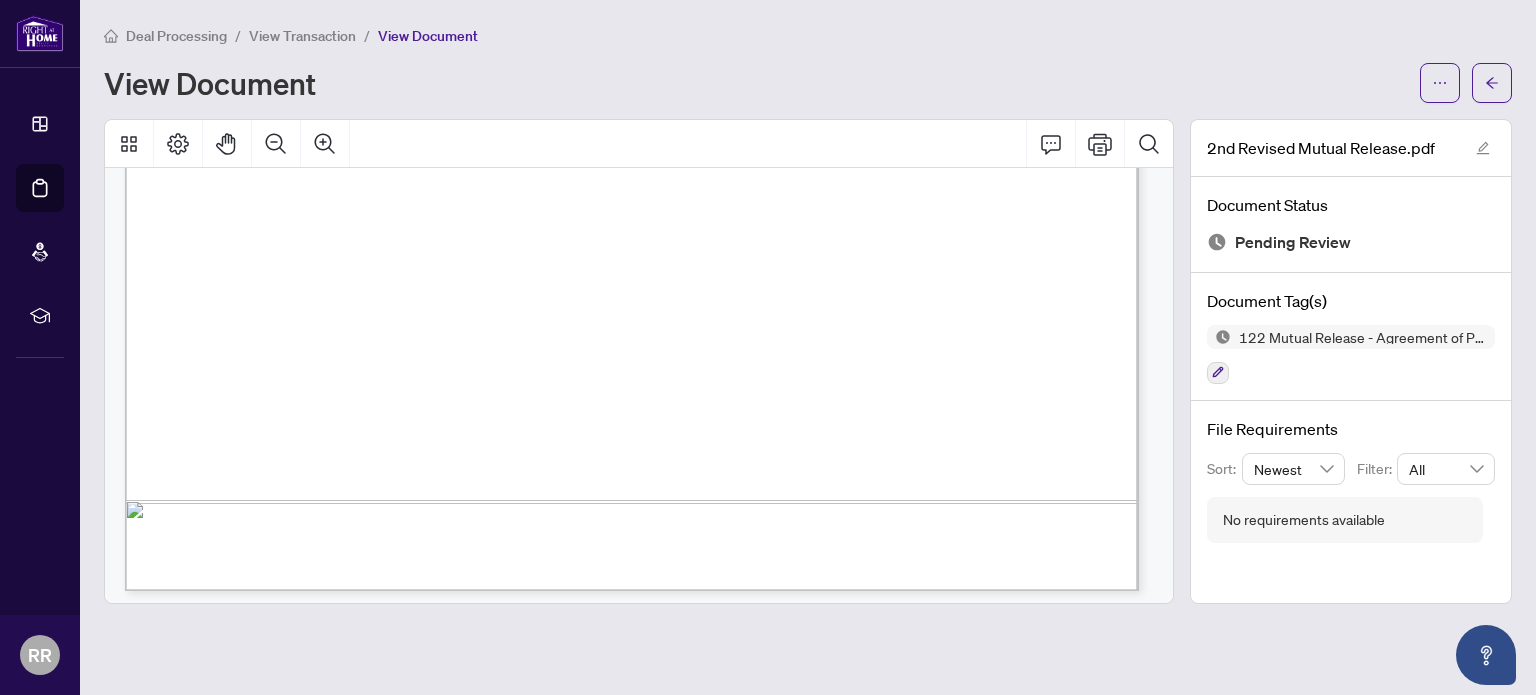 scroll, scrollTop: 920, scrollLeft: 0, axis: vertical 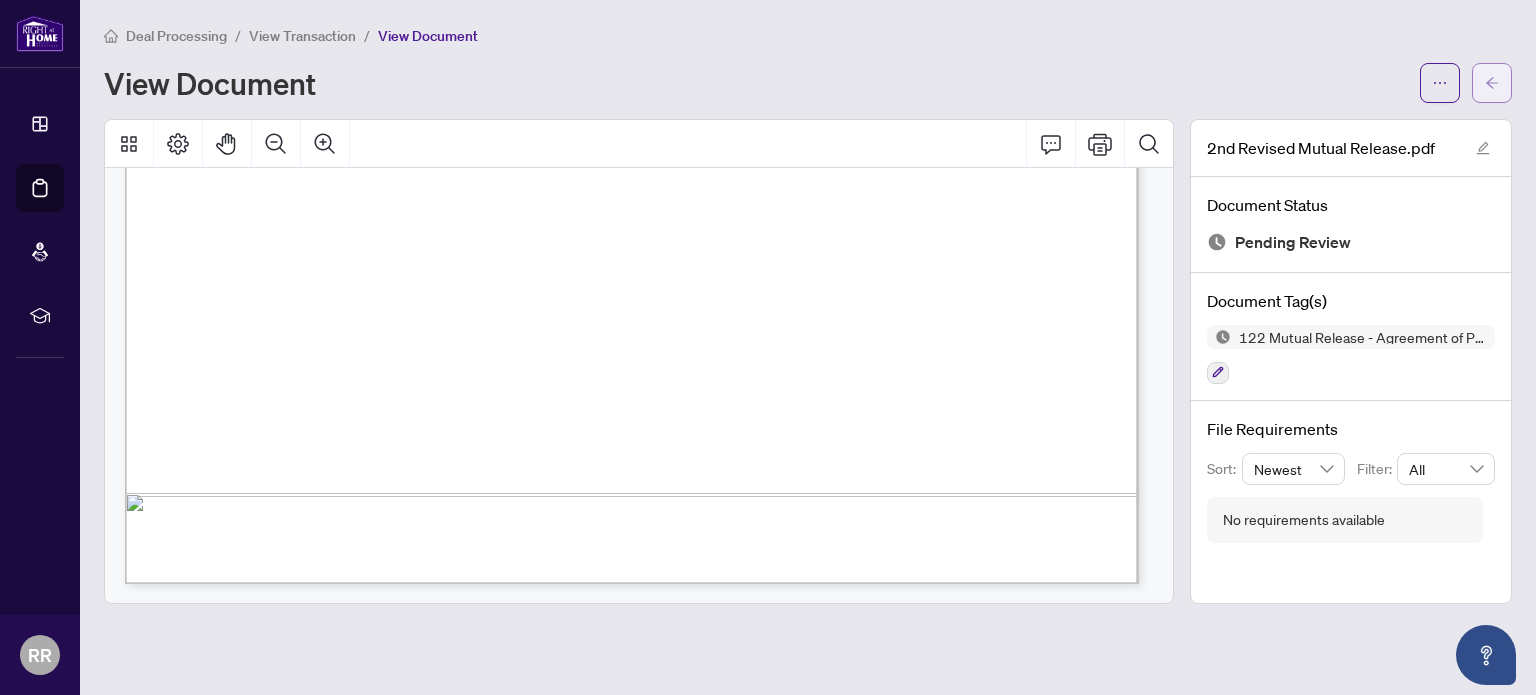 click 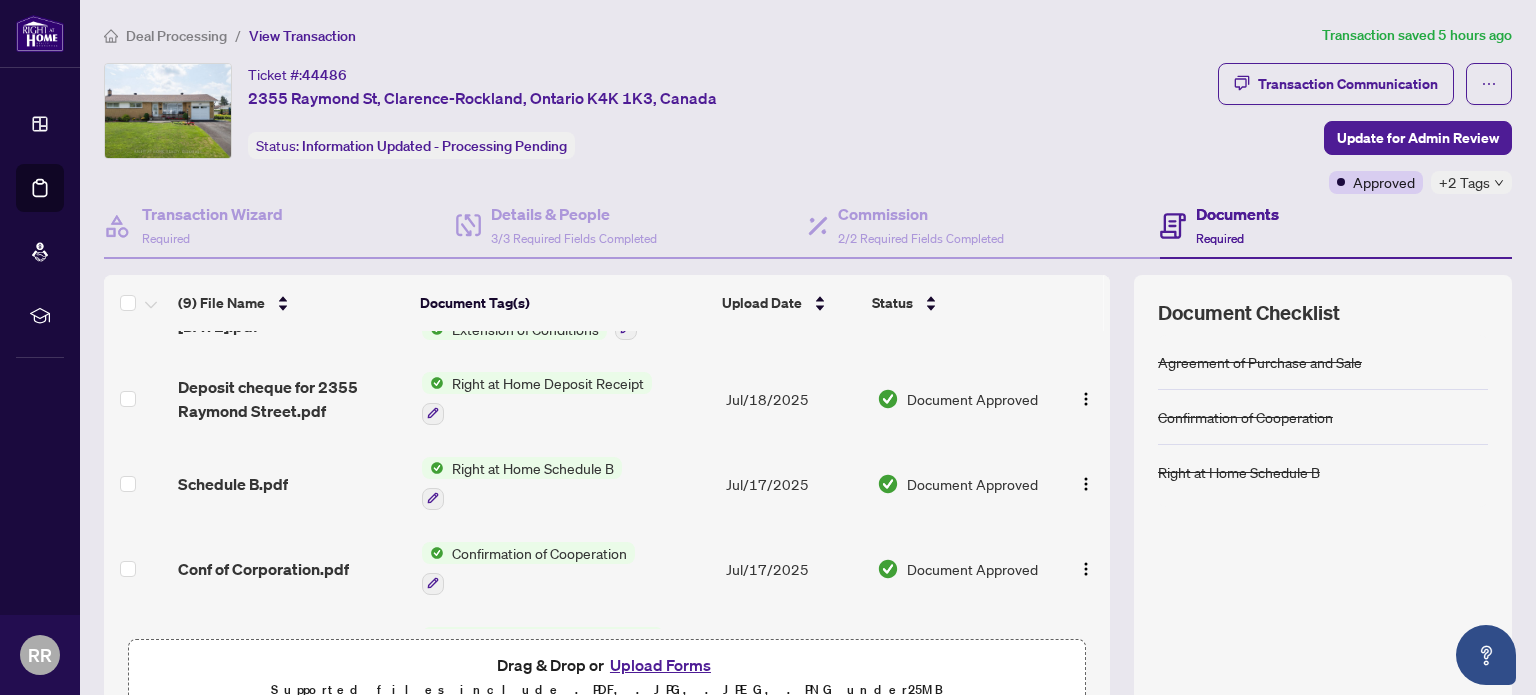 scroll, scrollTop: 468, scrollLeft: 0, axis: vertical 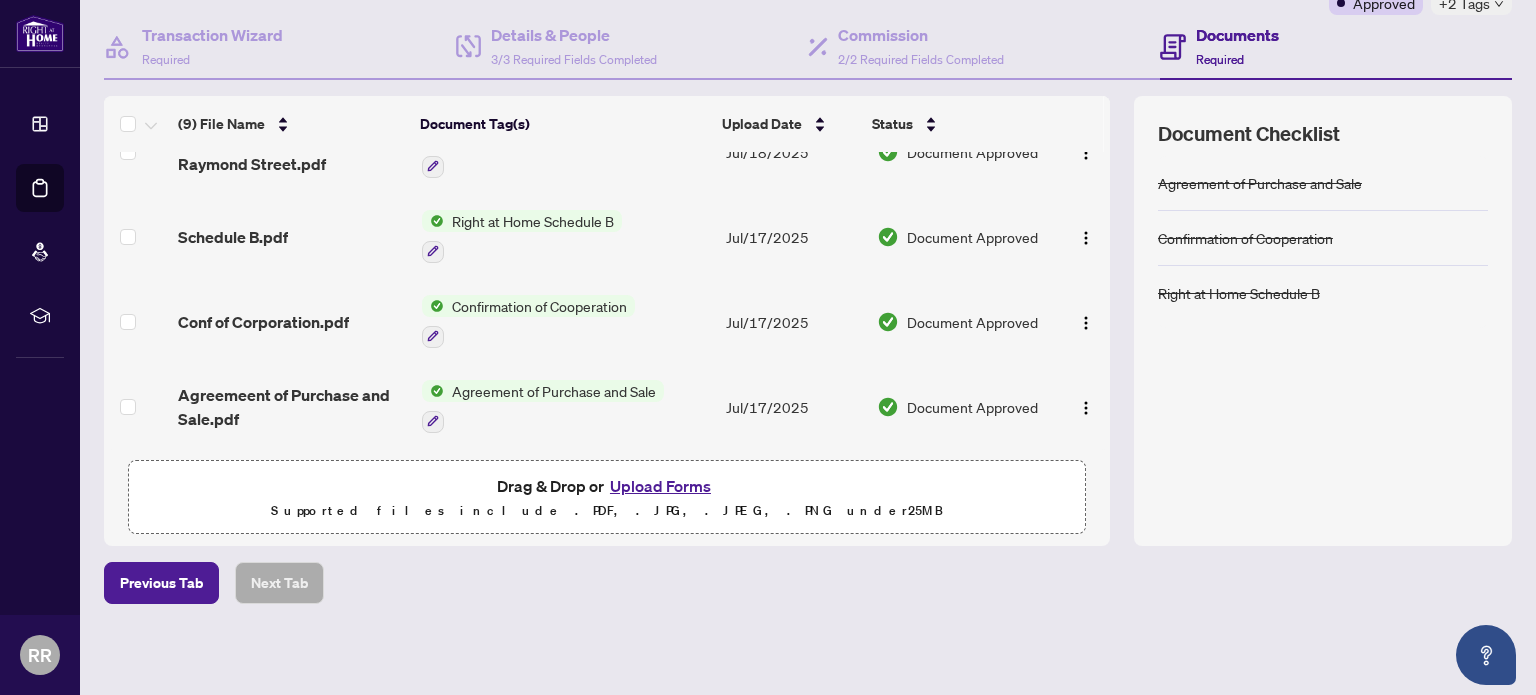 click on "Upload Forms" at bounding box center (660, 486) 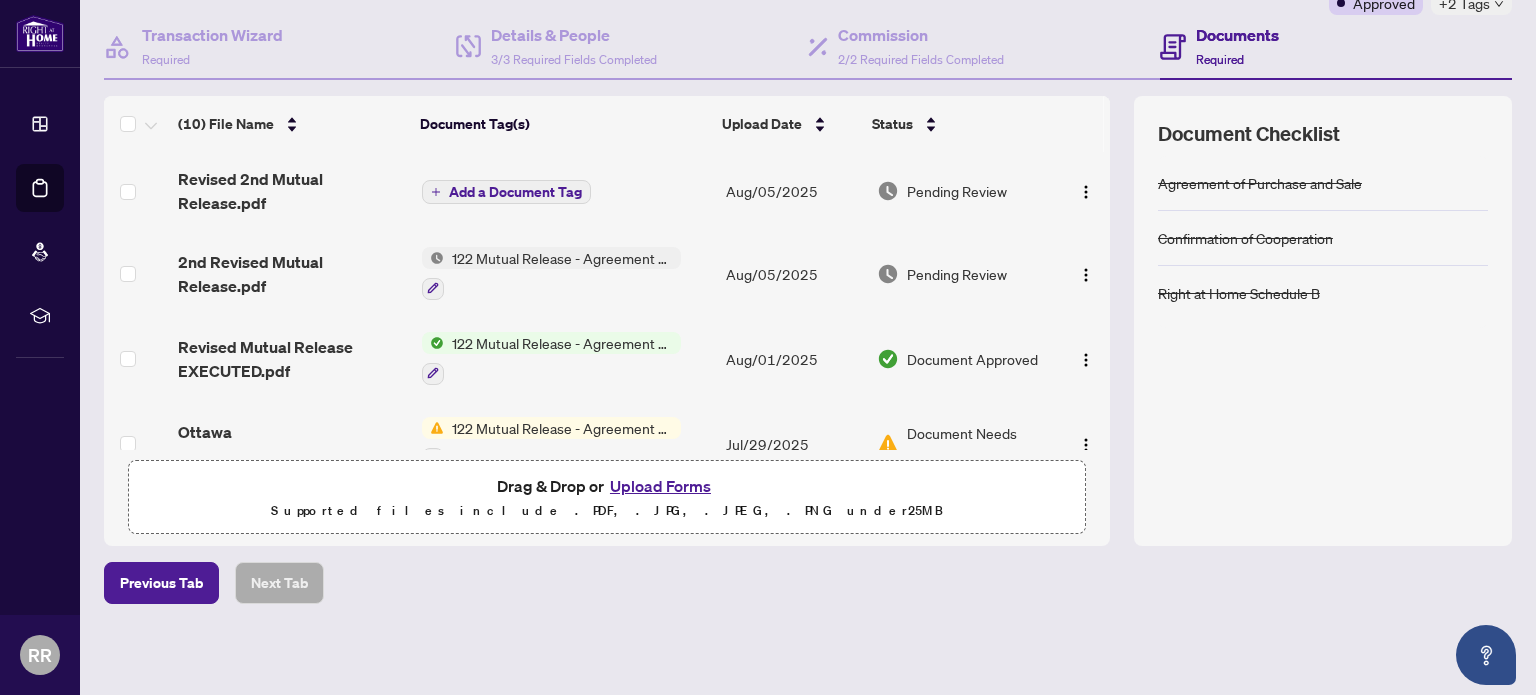 scroll, scrollTop: 0, scrollLeft: 0, axis: both 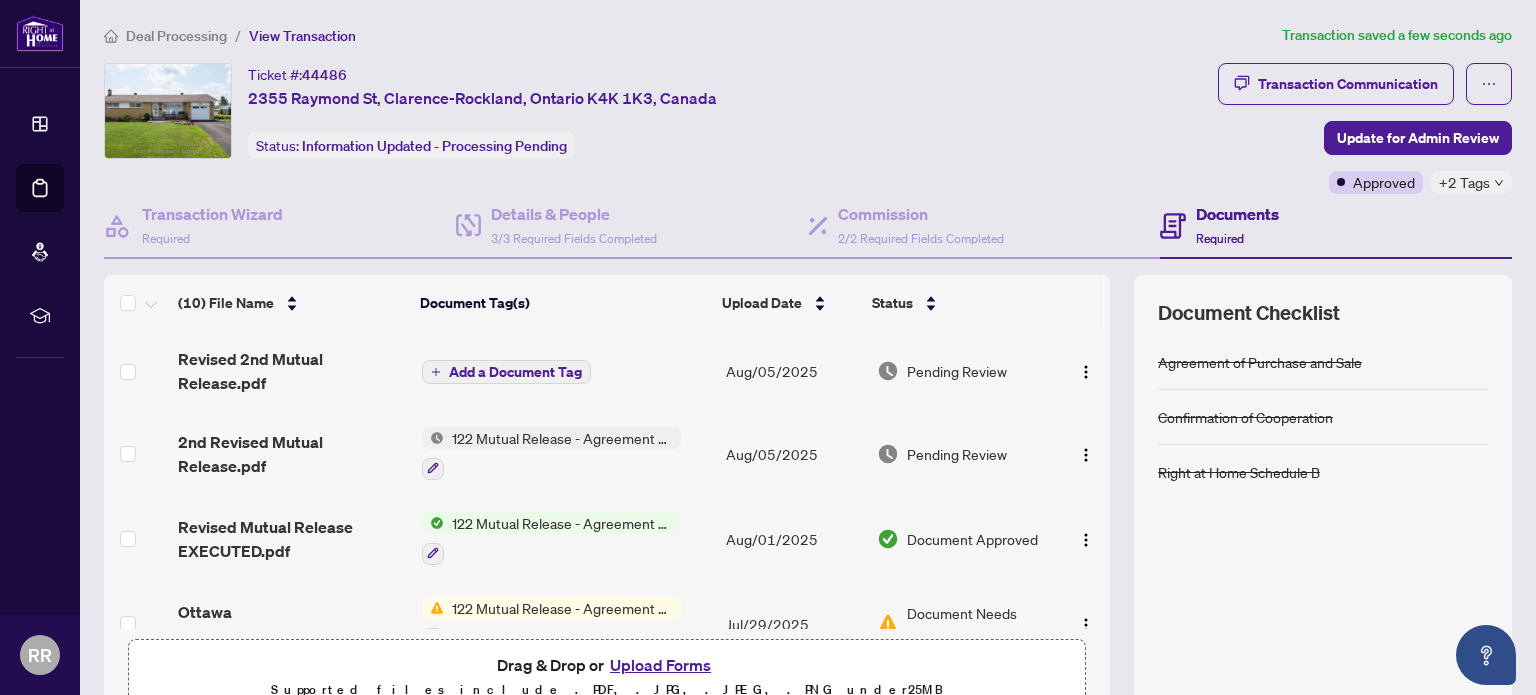 click on "Add a Document Tag" at bounding box center [515, 372] 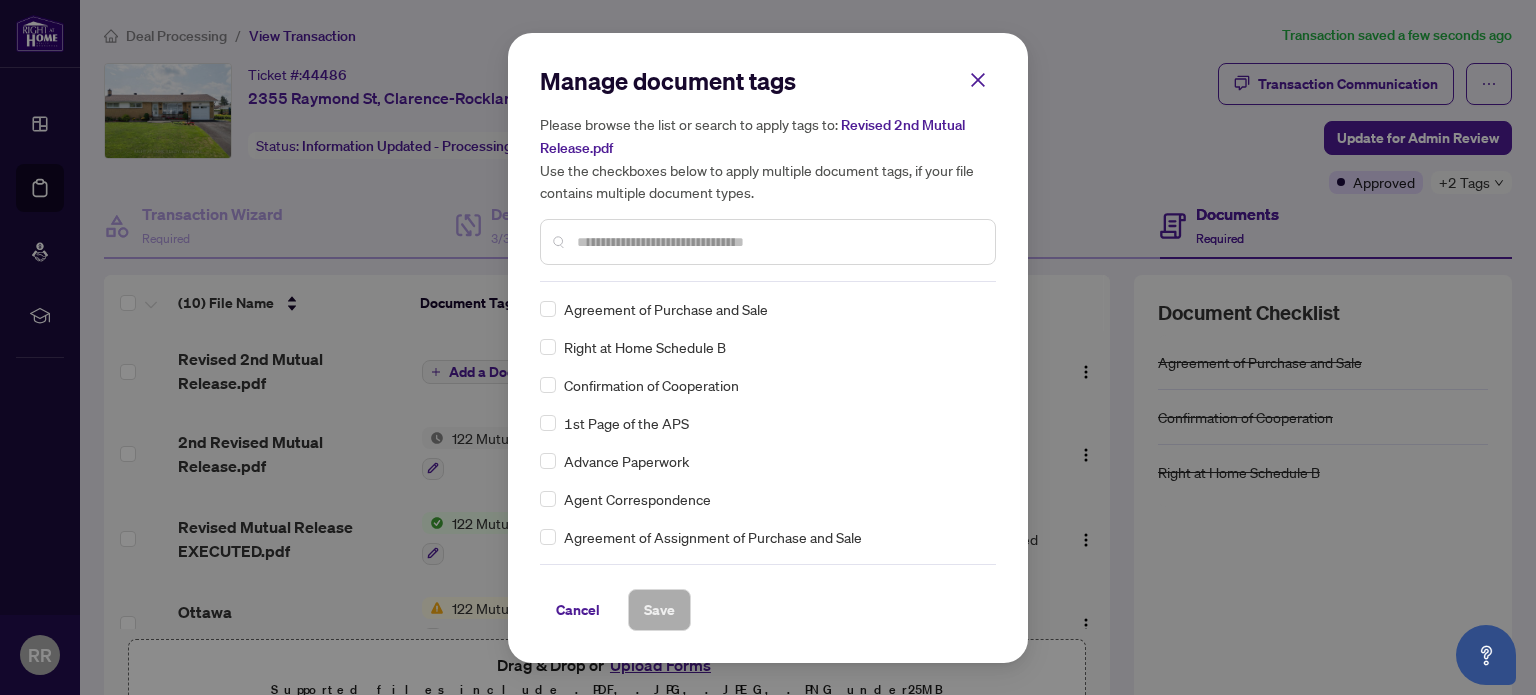 click on "Manage document tags Please browse the list or search to apply tags to:   Revised  2nd Mutual Release.pdf   Use the checkboxes below to apply multiple document tags, if your file contains multiple document types.   Agreement of Purchase and Sale Right at Home Schedule B Confirmation of Cooperation 1st Page of the APS Advance Paperwork Agent Correspondence Agreement of Assignment of Purchase and Sale Agreement to Cooperate /Broker Referral Agreement to Lease Articles of Incorporation Back to Vendor Letter Belongs to Another Transaction Builder's Consent Buyer Designated Representation Agreement Buyer Designated Representation Agreement Buyers Lawyer Information Certificate of Estate Trustee(s) Client Refused to Sign Closing Date Change Co-op Brokerage Commission Statement Co-op EFT Co-operating Indemnity Agreement Commission Adjustment Commission Agreement Commission Calculation Commission Statement Sent Commission Statement Sent to Landlord Commission Statement Sent to Lawyer Commission Waiver Letter EFT Save" at bounding box center (768, 347) 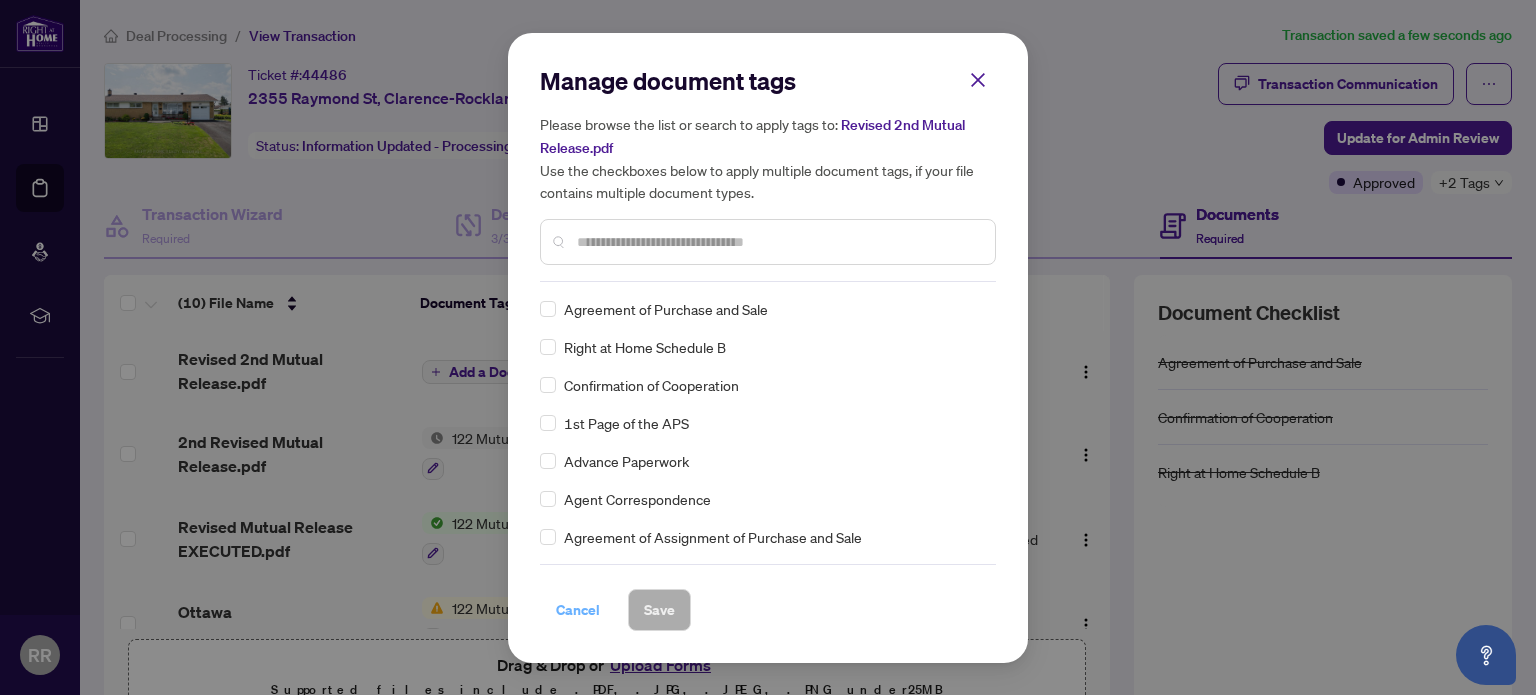 click on "Cancel" at bounding box center [578, 610] 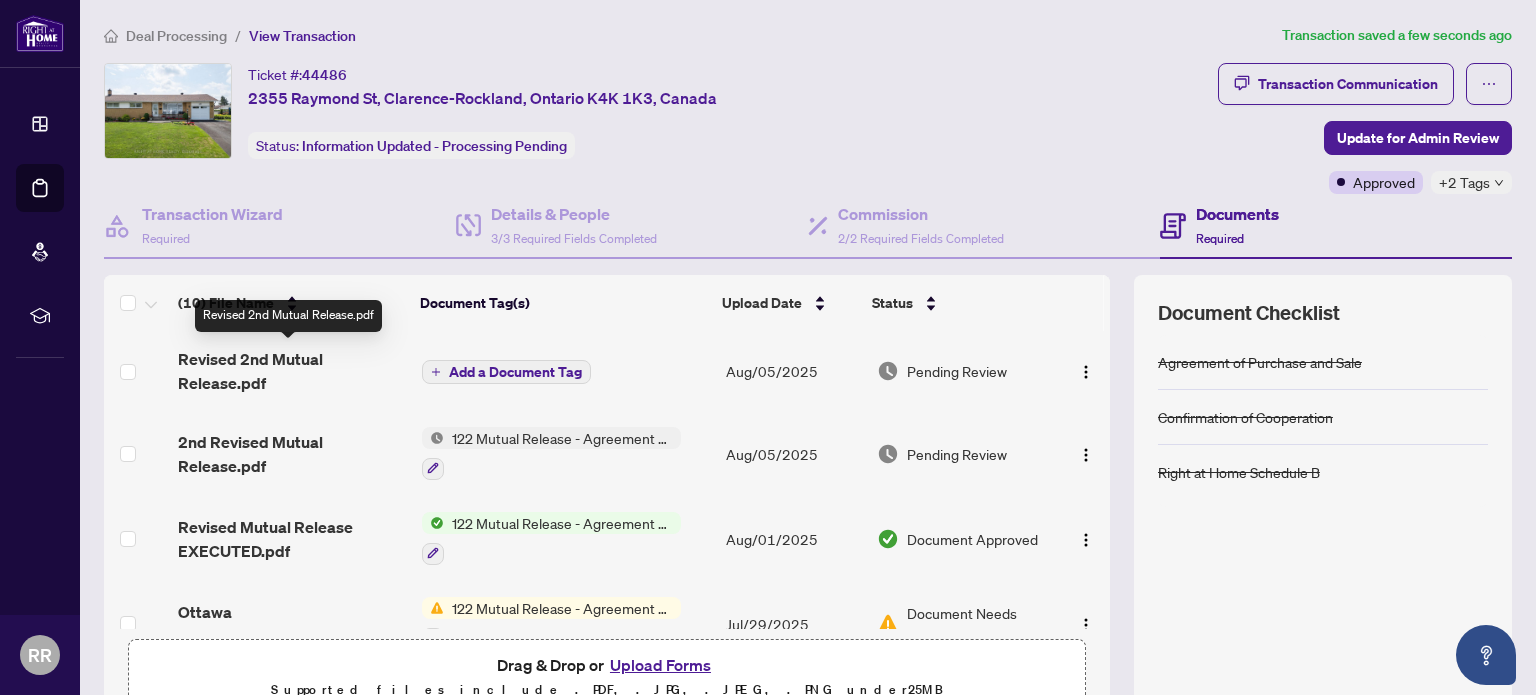 click on "Revised  2nd Mutual Release.pdf" at bounding box center (291, 371) 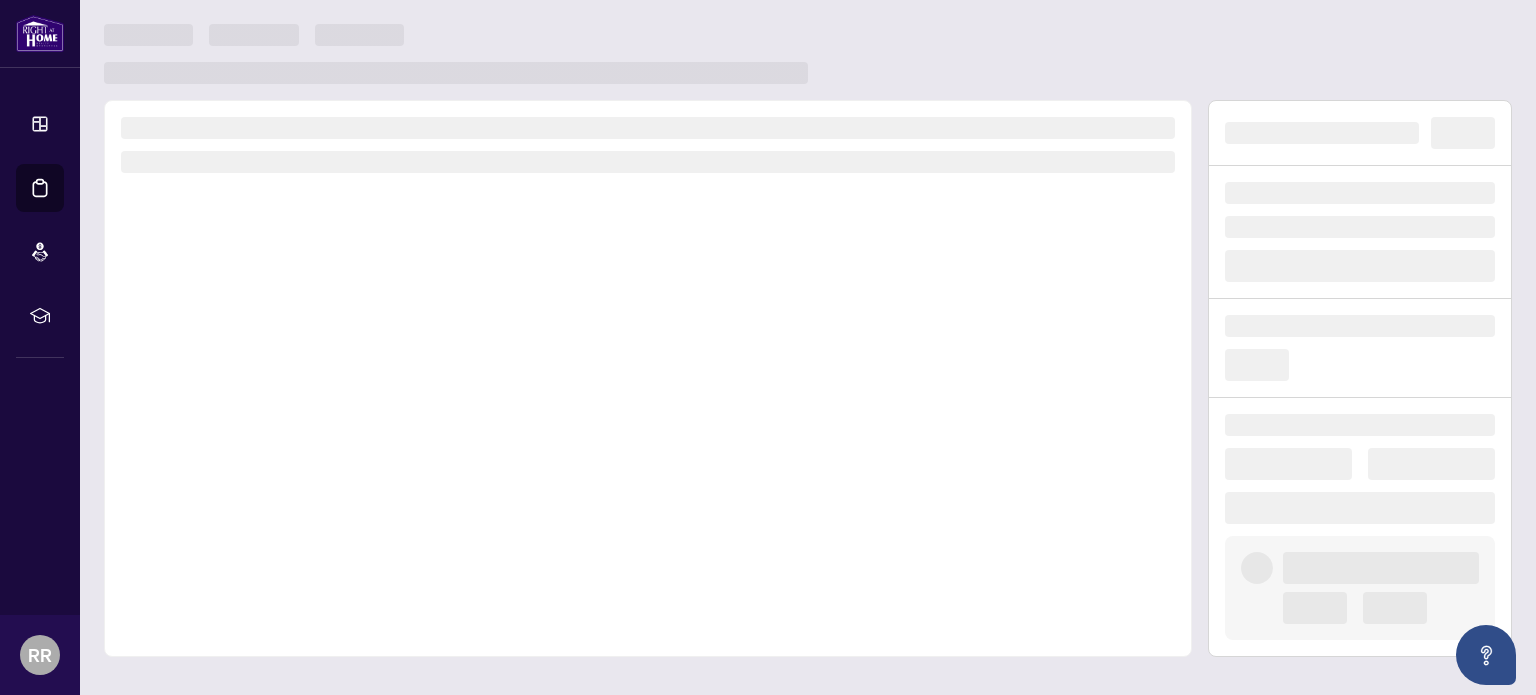 click at bounding box center [648, 378] 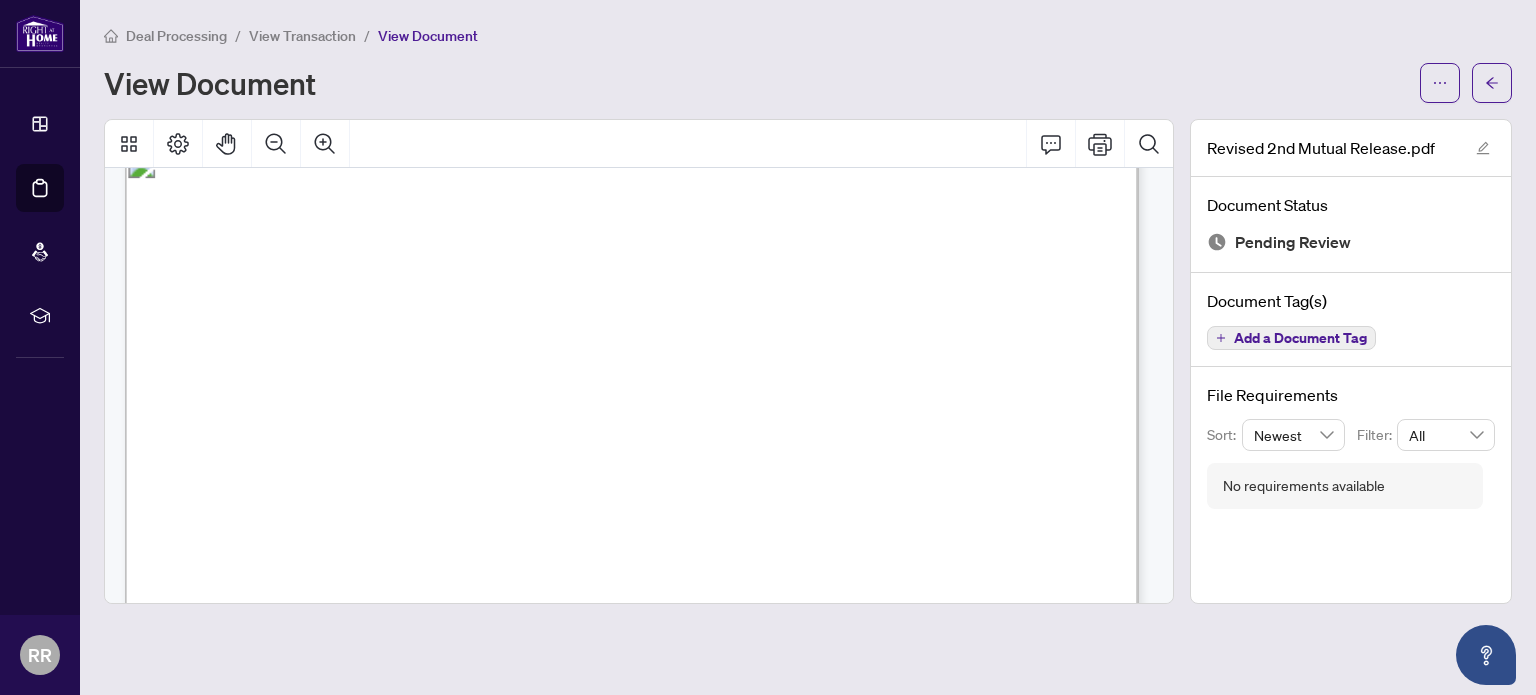 scroll, scrollTop: 0, scrollLeft: 0, axis: both 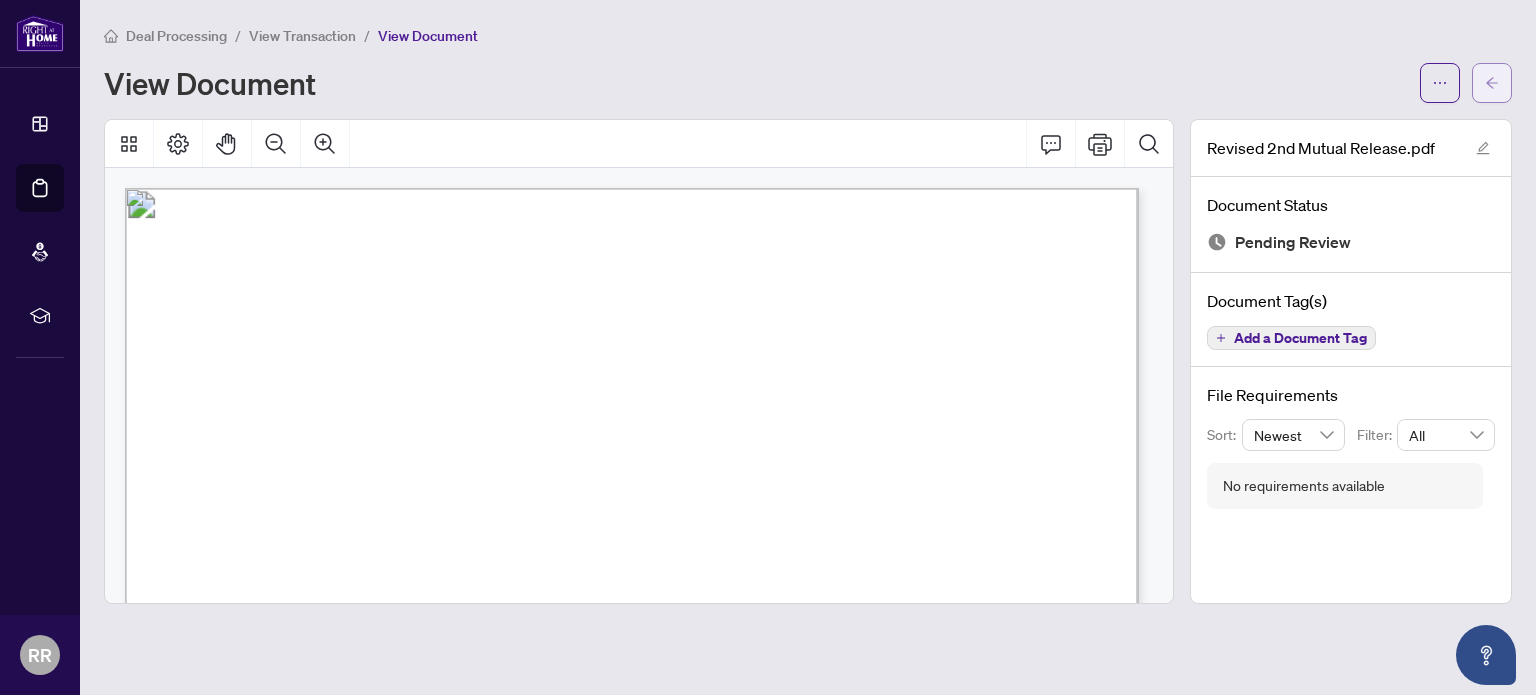 click 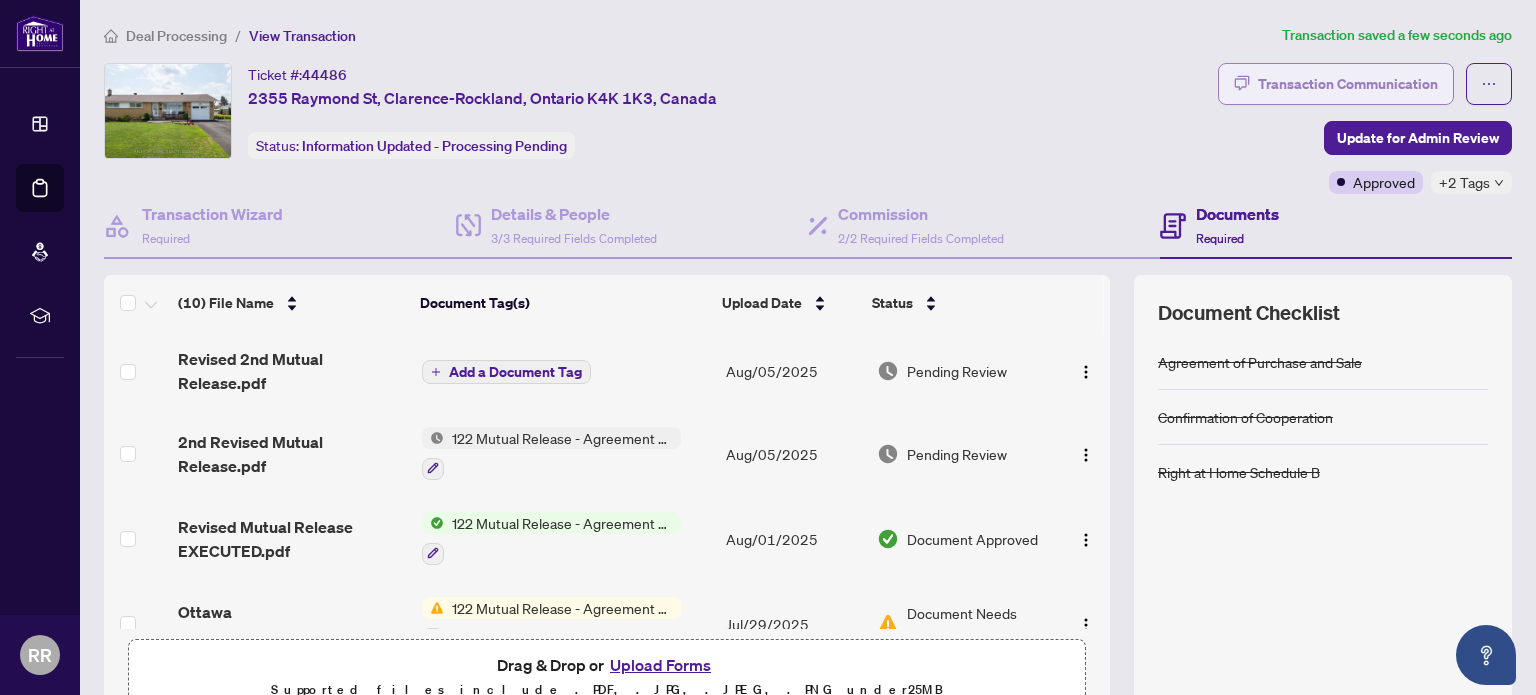 click on "Transaction Communication" at bounding box center [1348, 84] 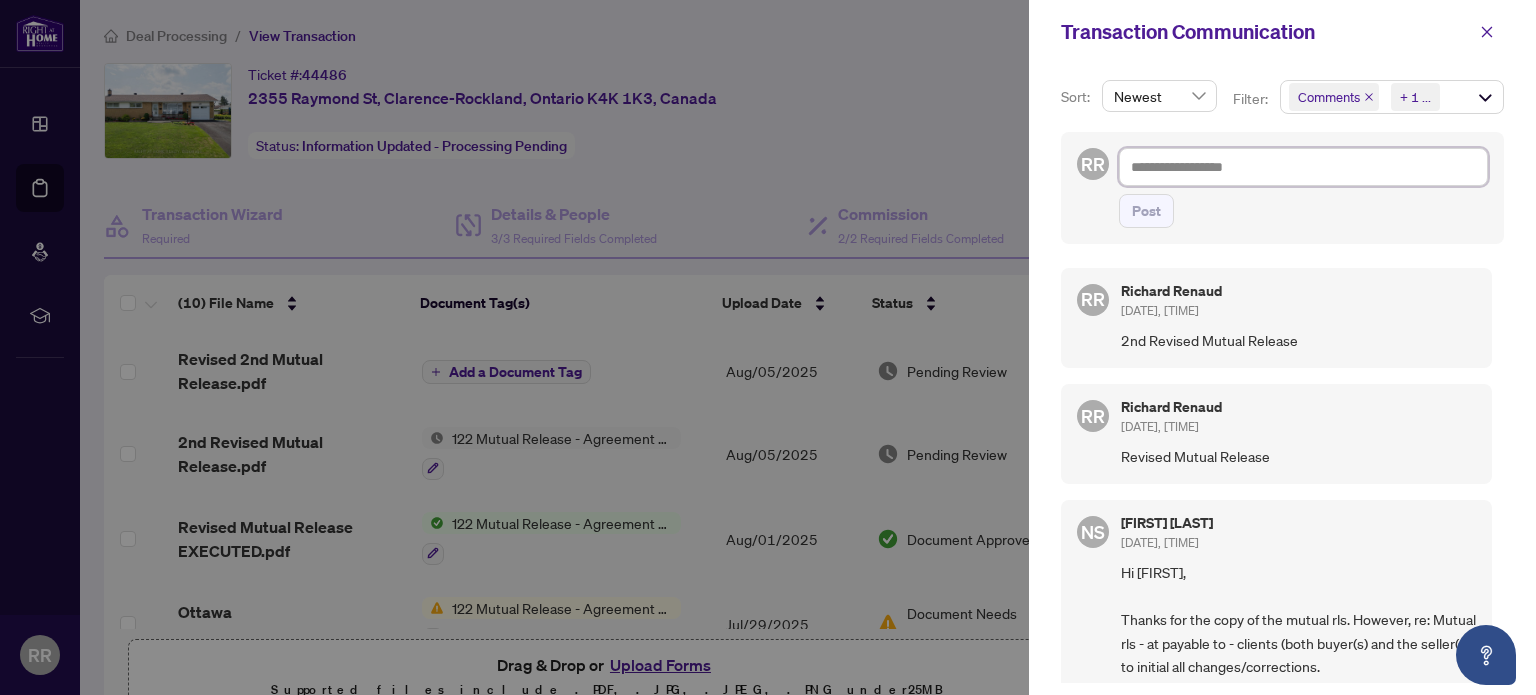 click at bounding box center (1303, 167) 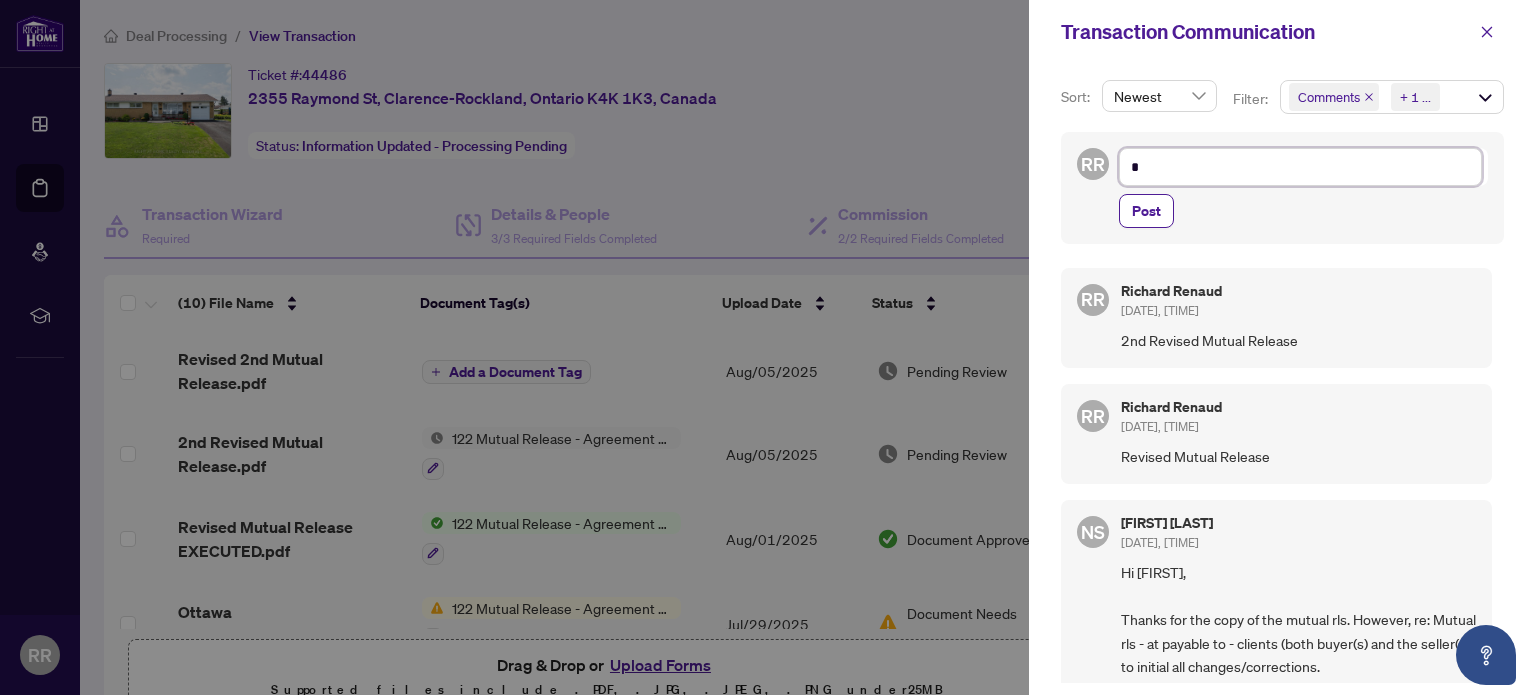 type on "**" 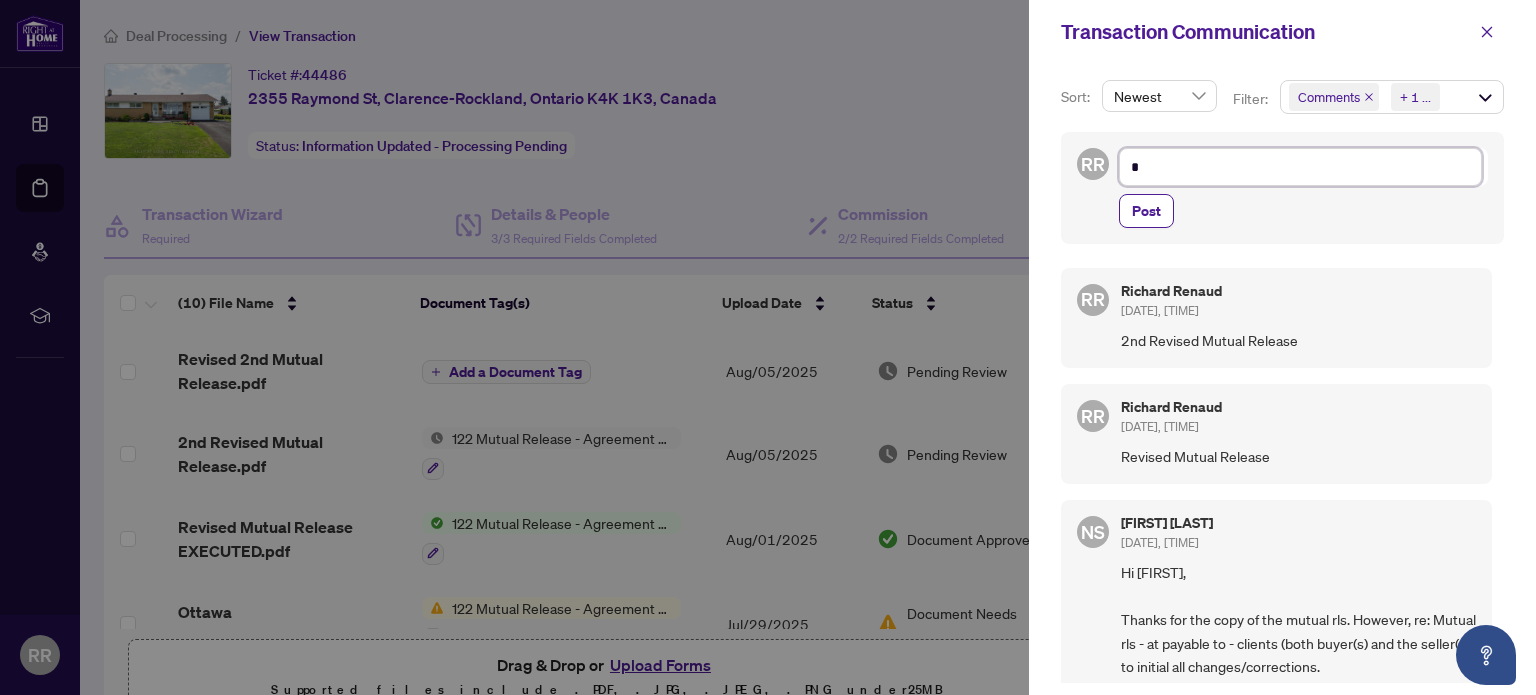 type on "**" 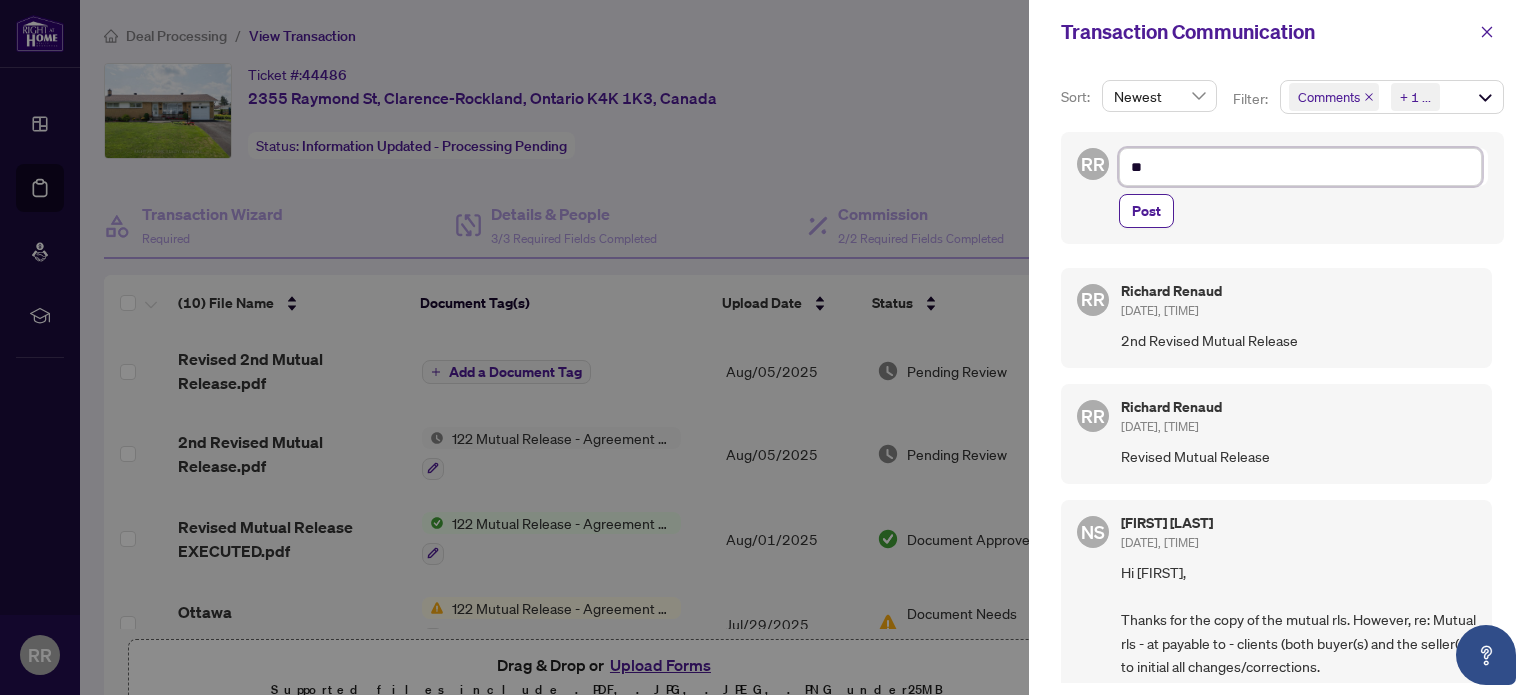 type on "***" 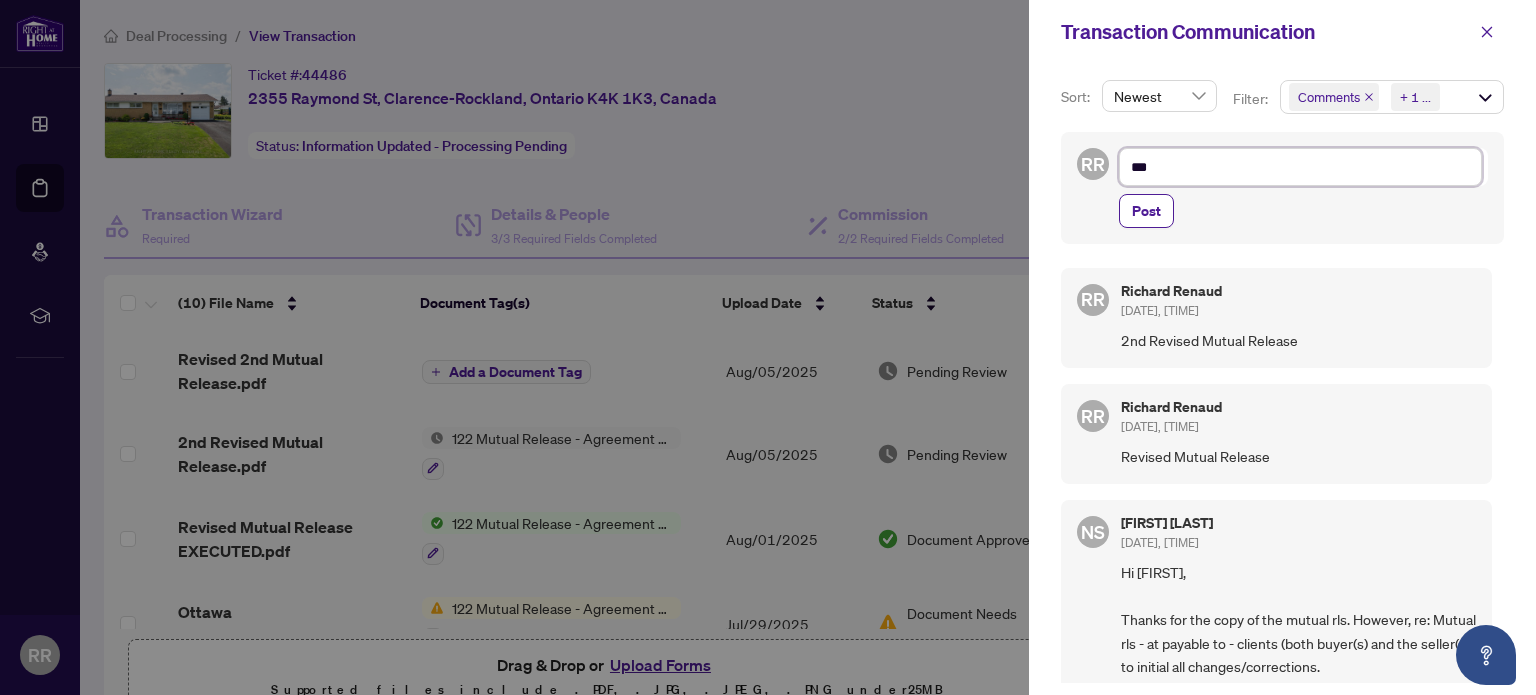 type on "***" 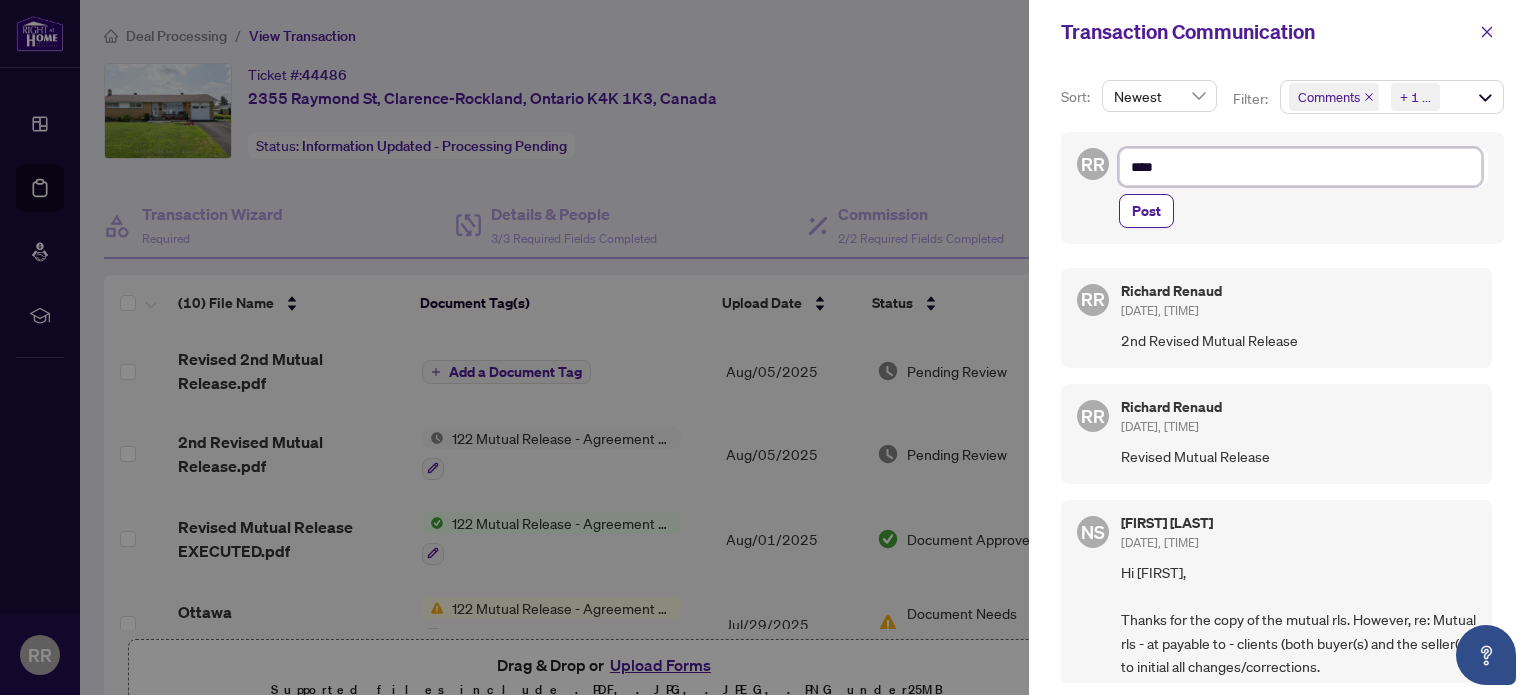 type on "*****" 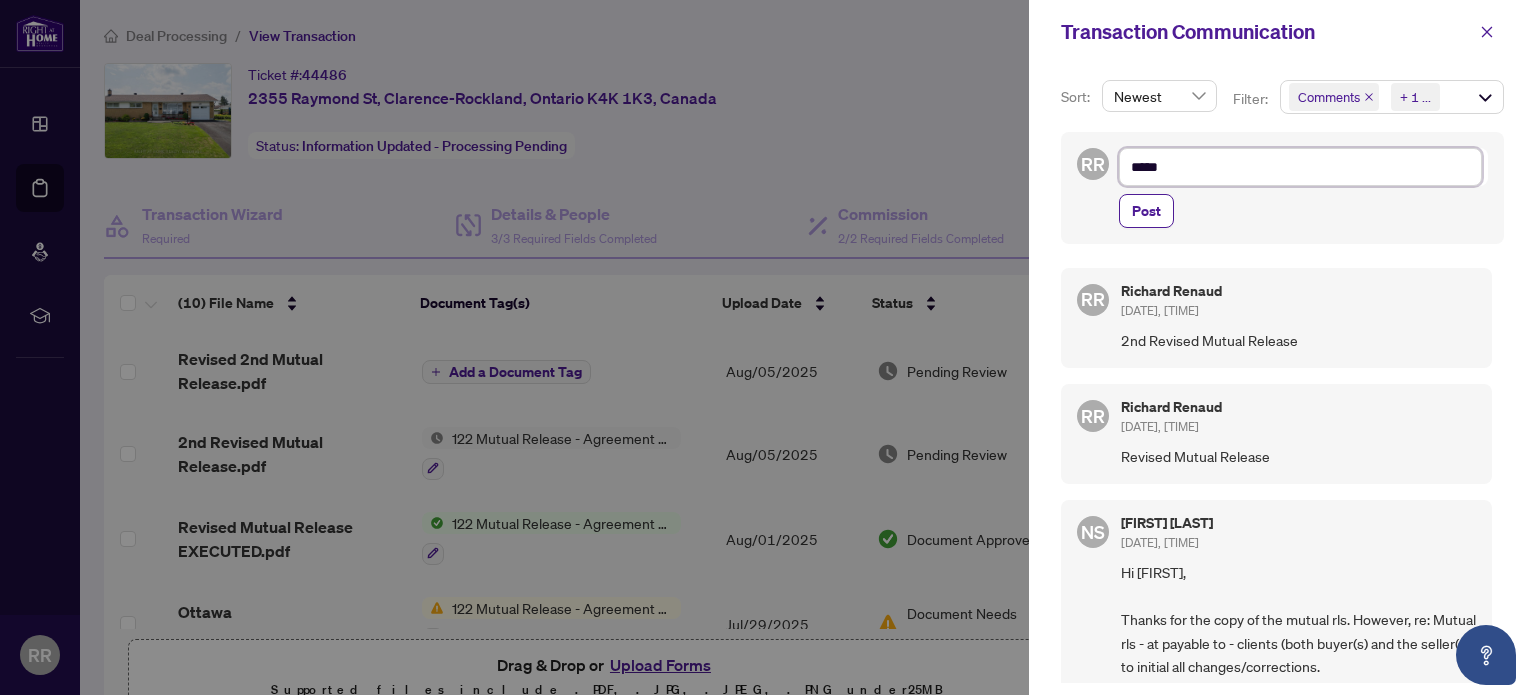 type on "*****" 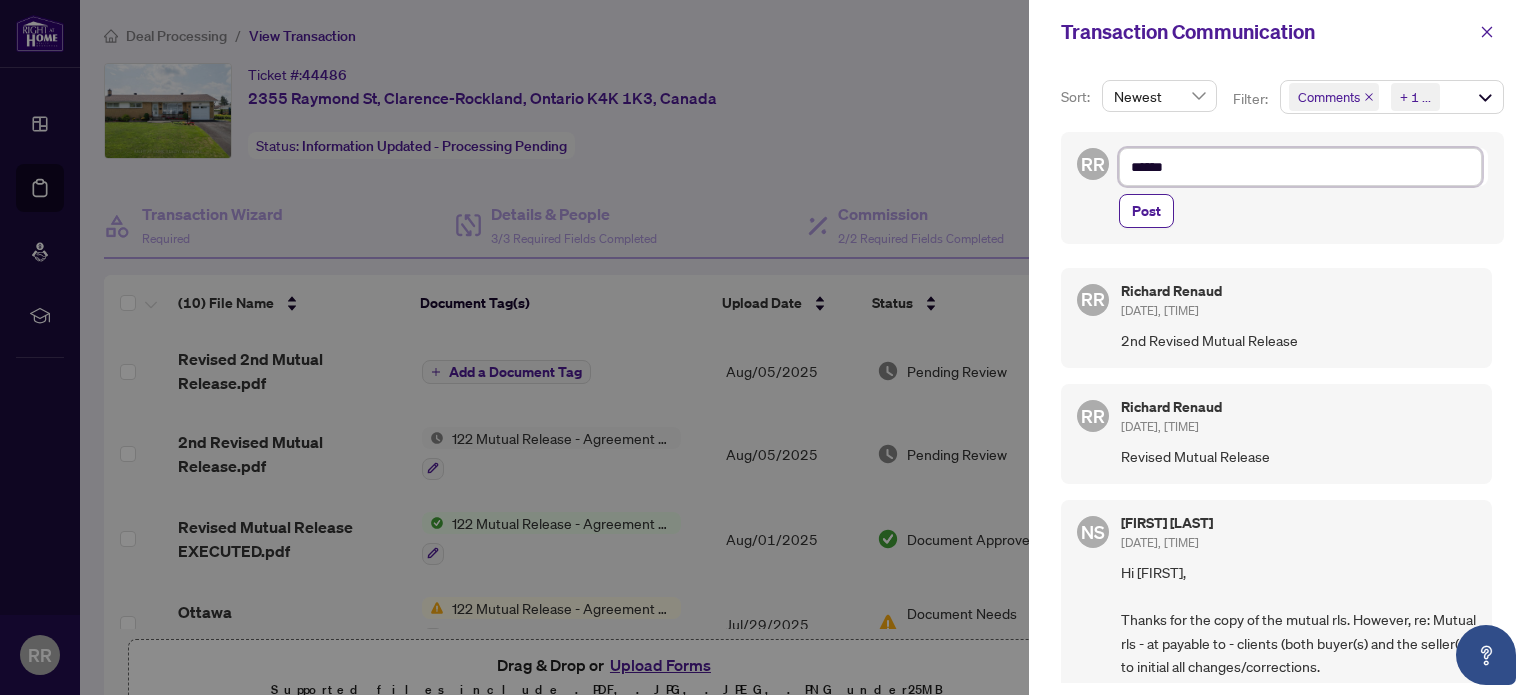 type on "*******" 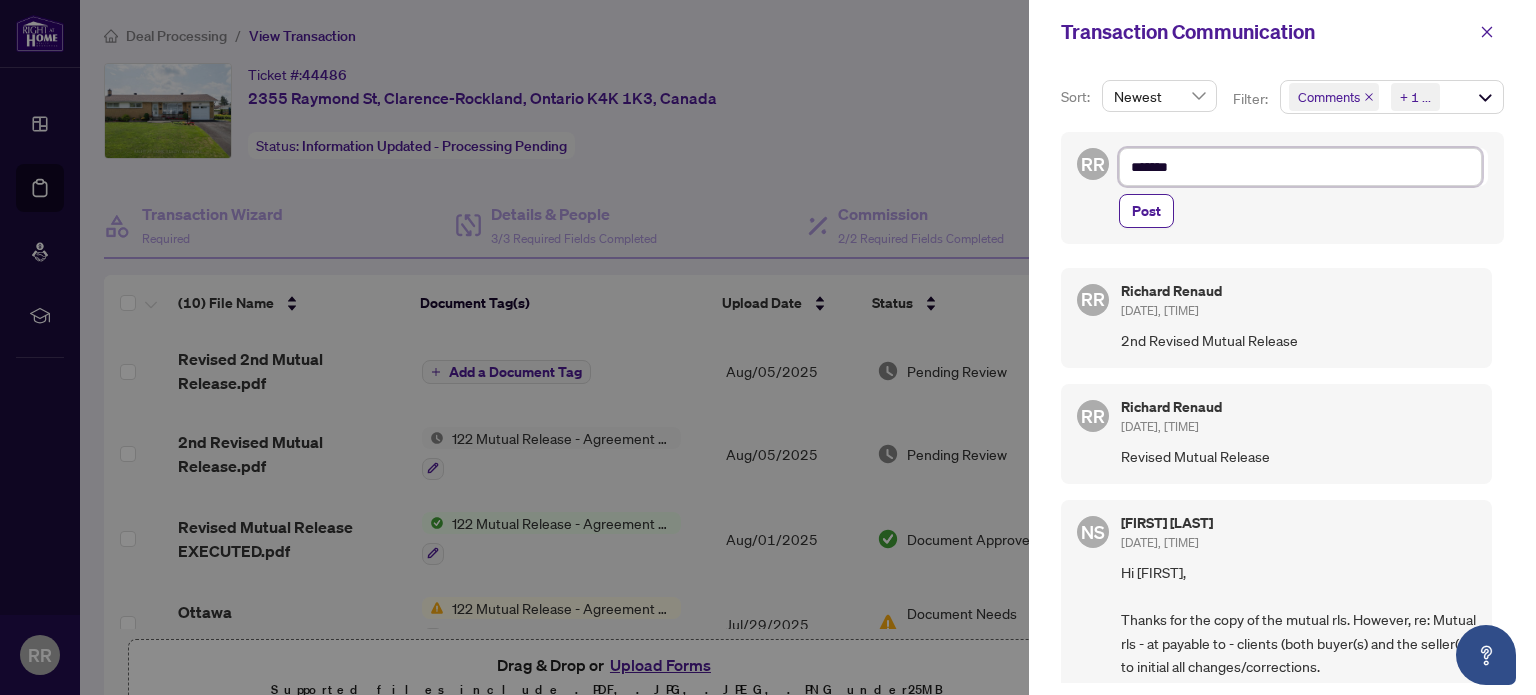 type on "********" 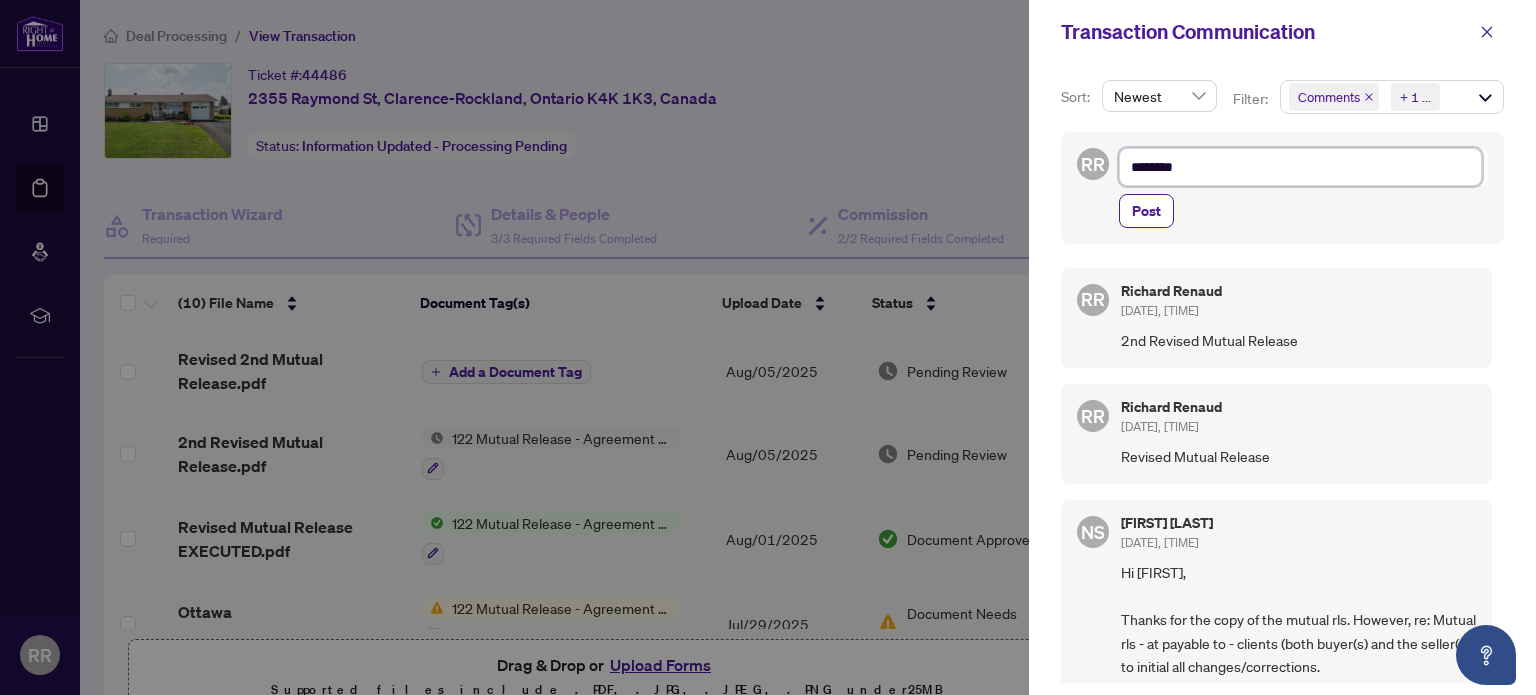 type on "*********" 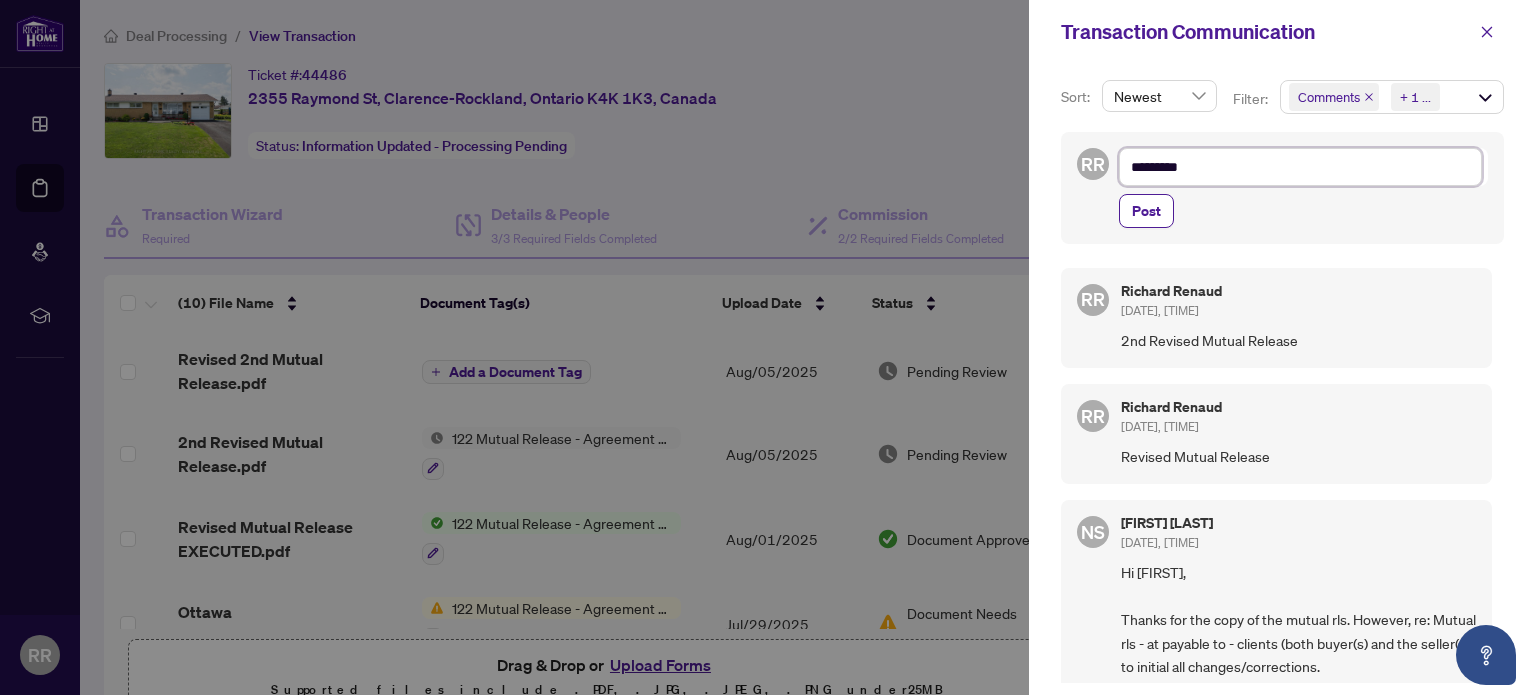type on "**********" 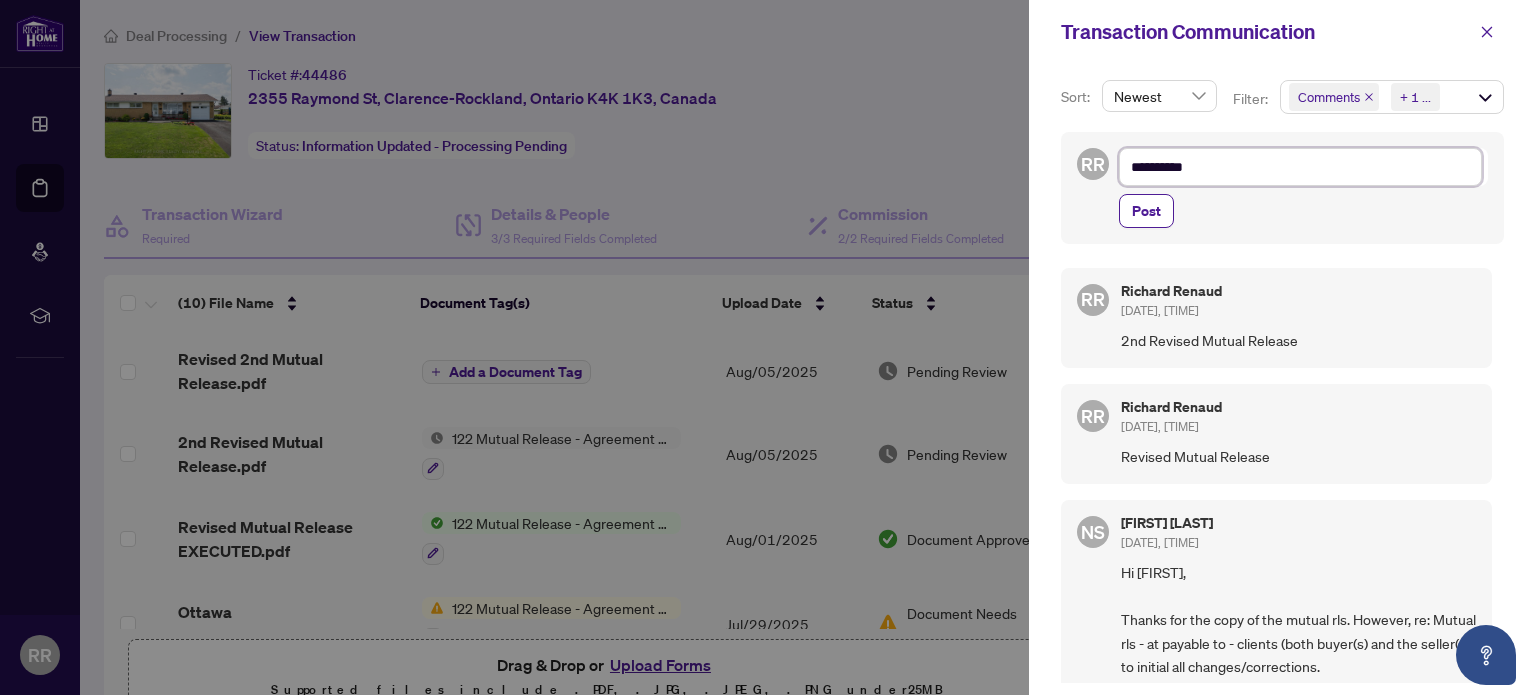 type on "**********" 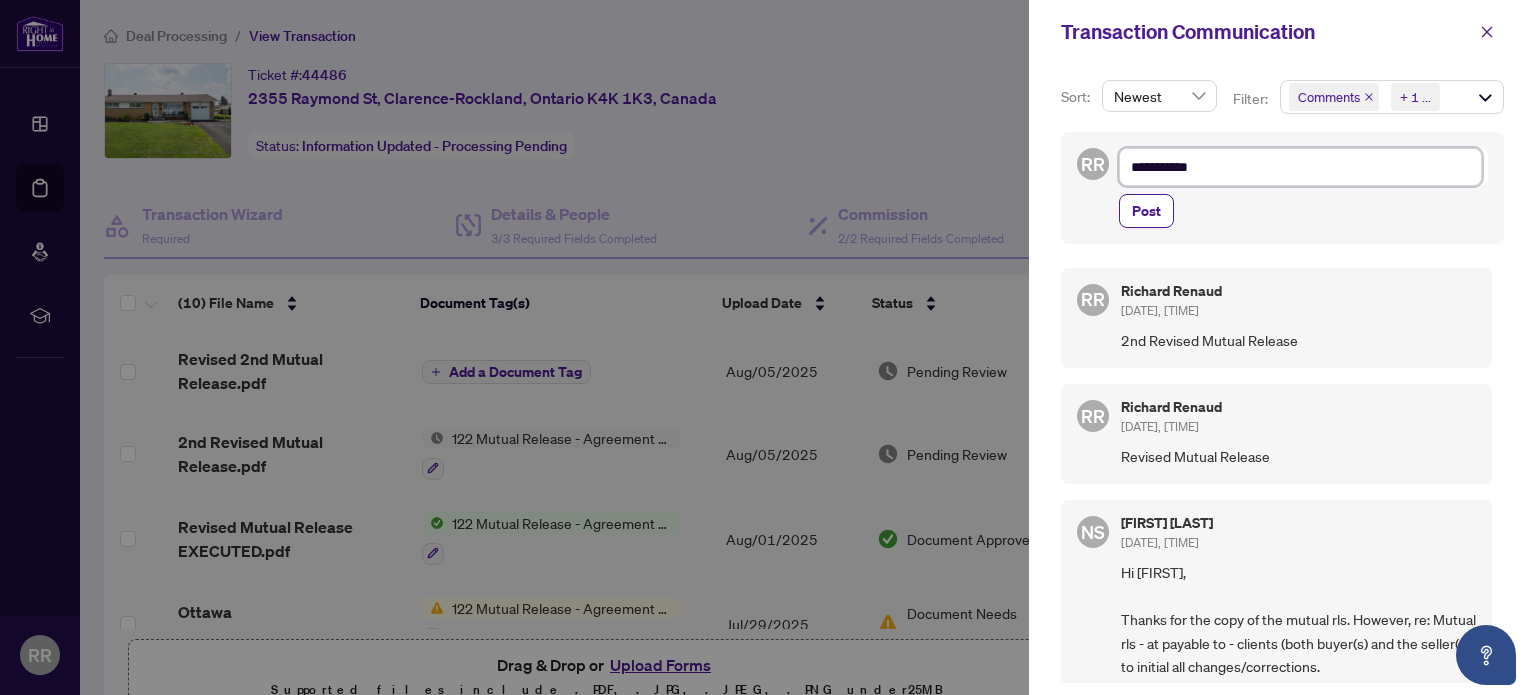 type on "**********" 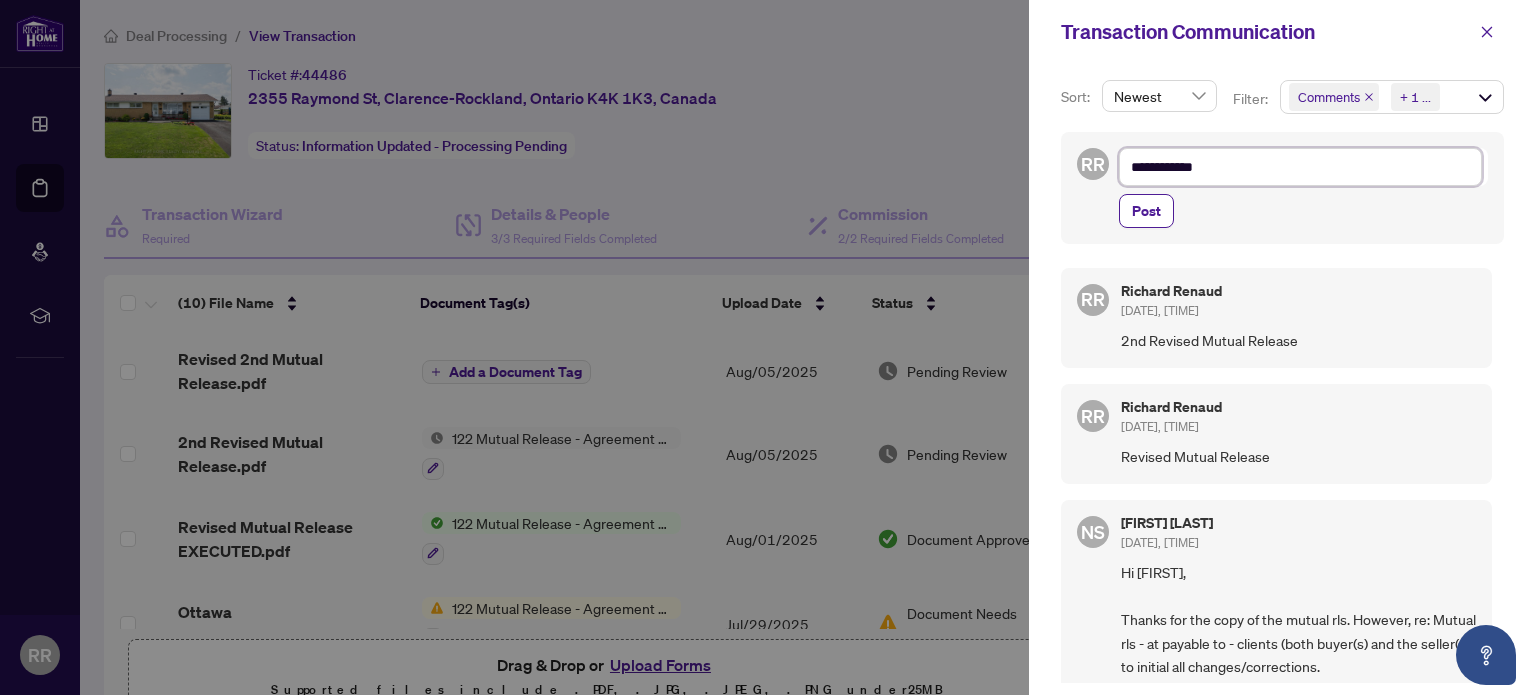 type on "**********" 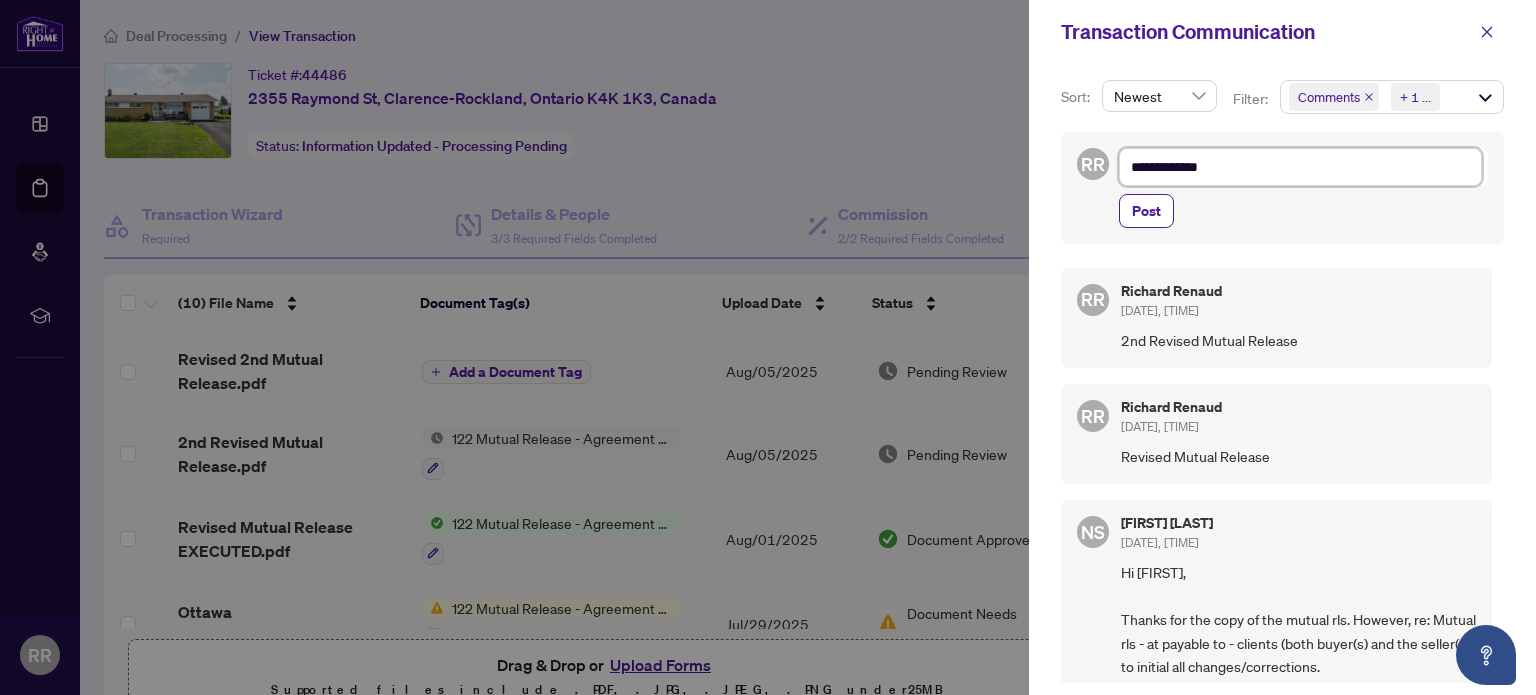 type on "**********" 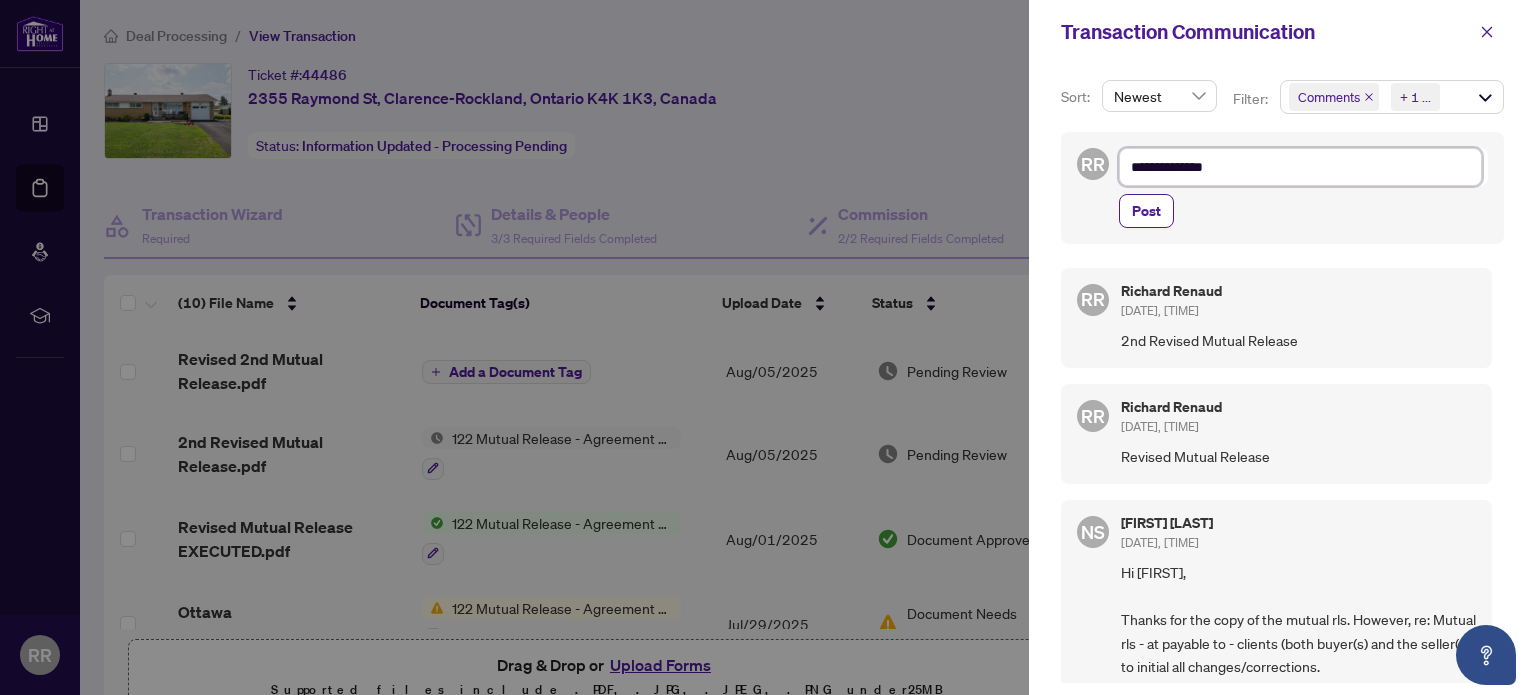 type on "**********" 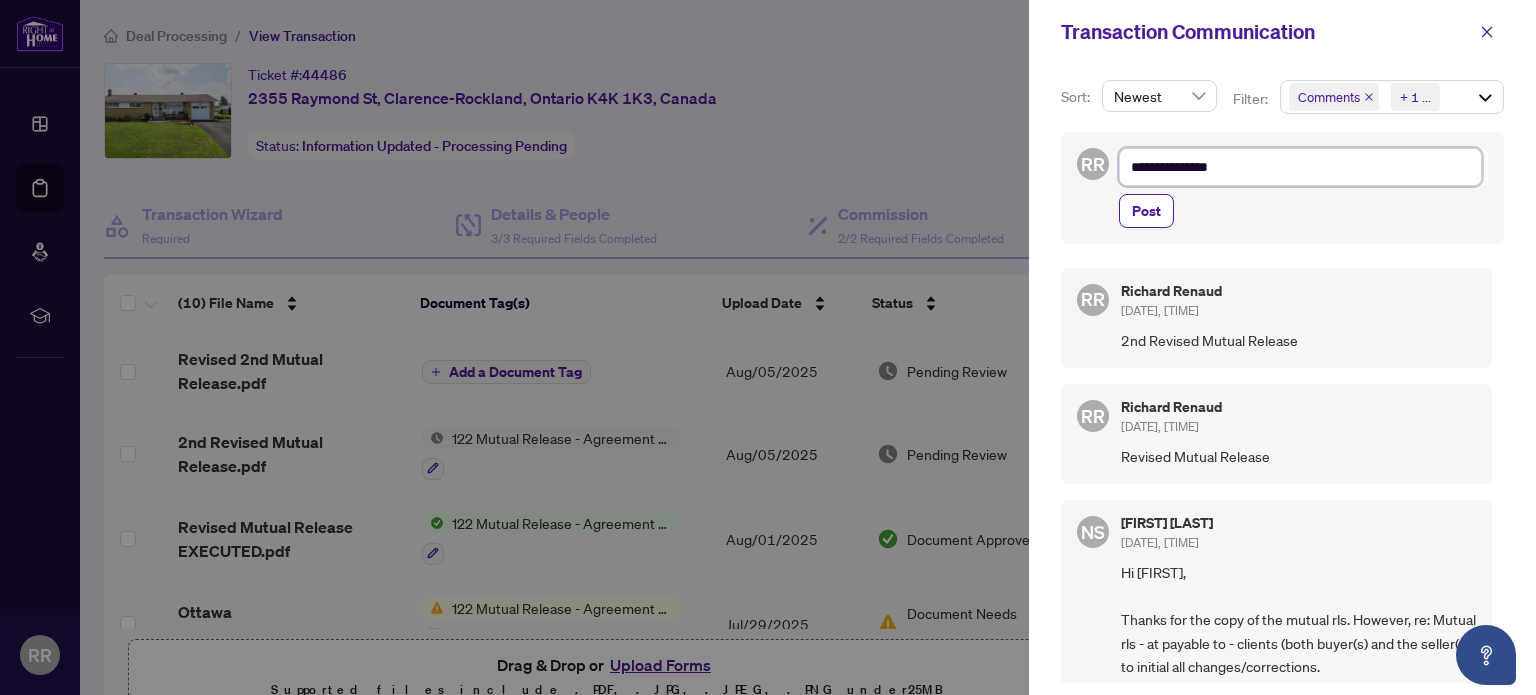 type on "**********" 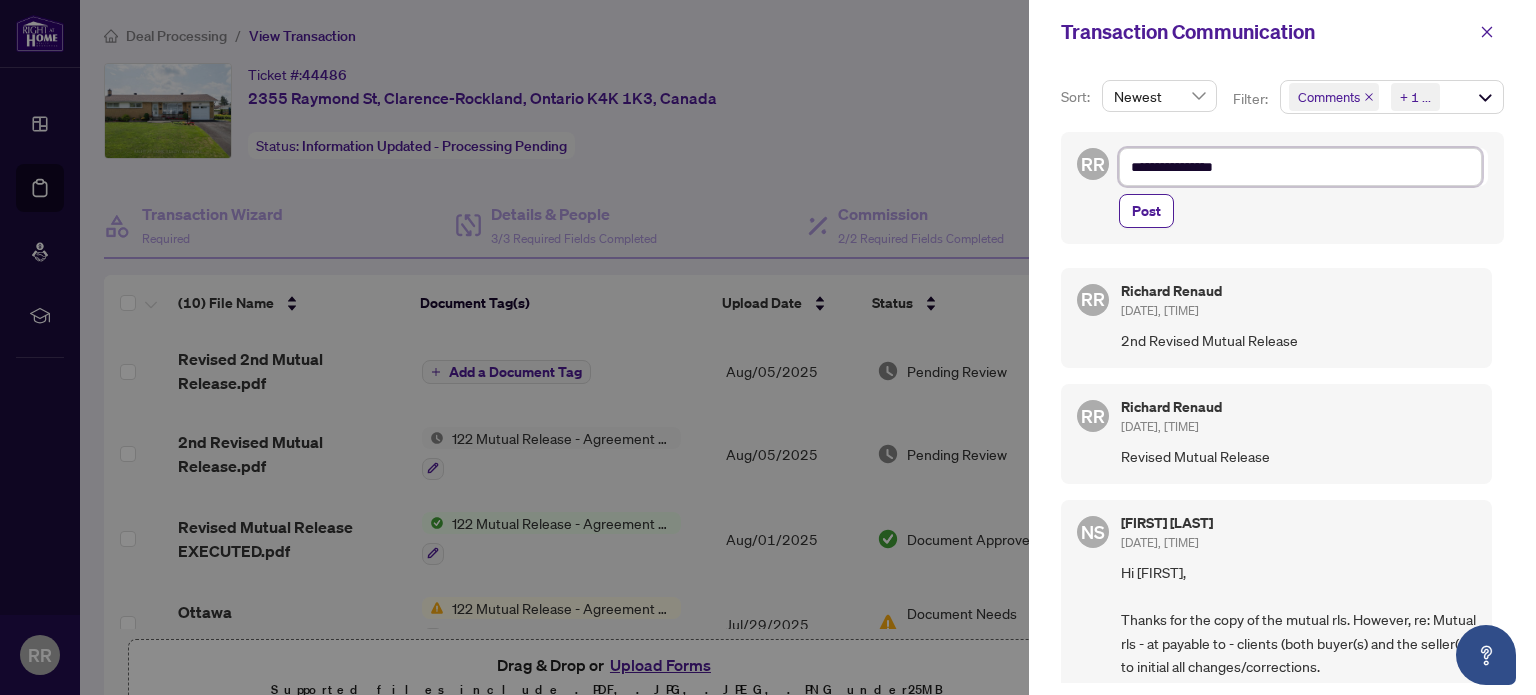 type on "**********" 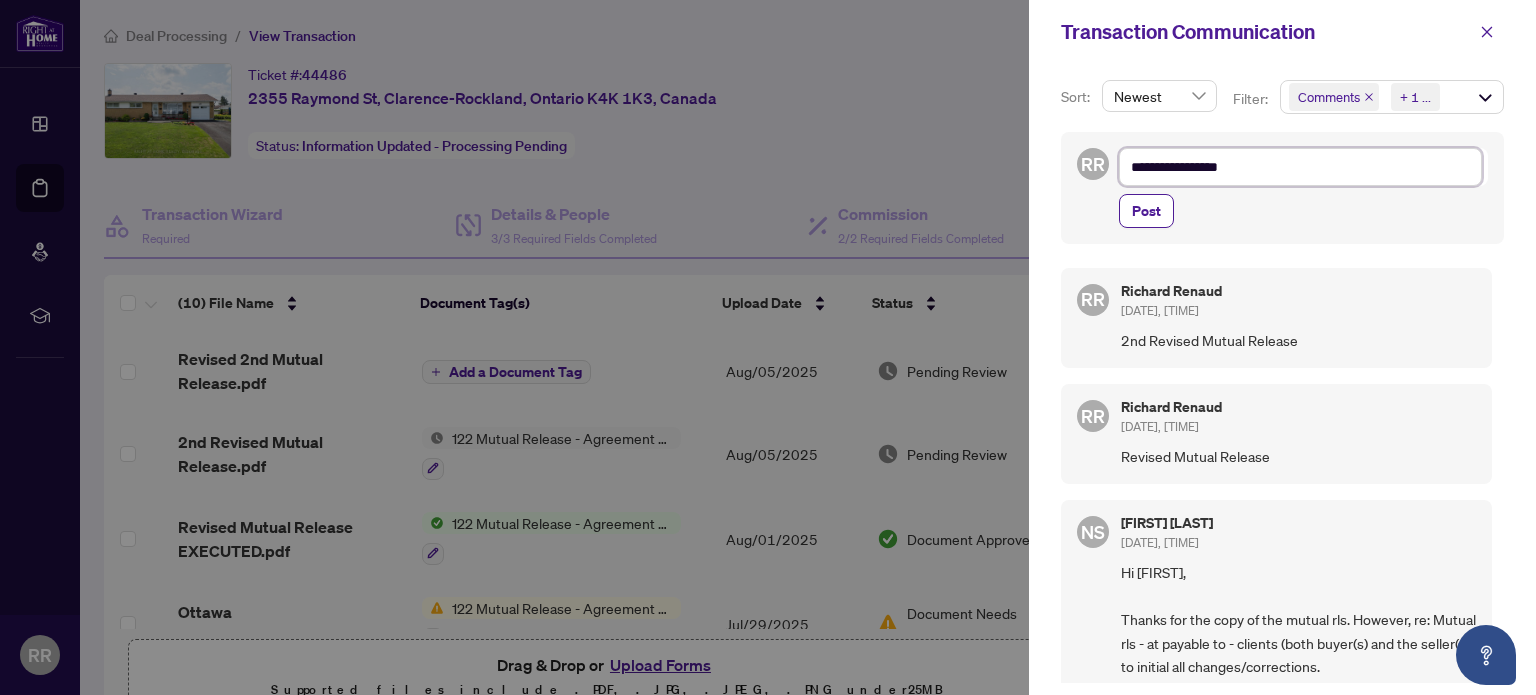 type on "**********" 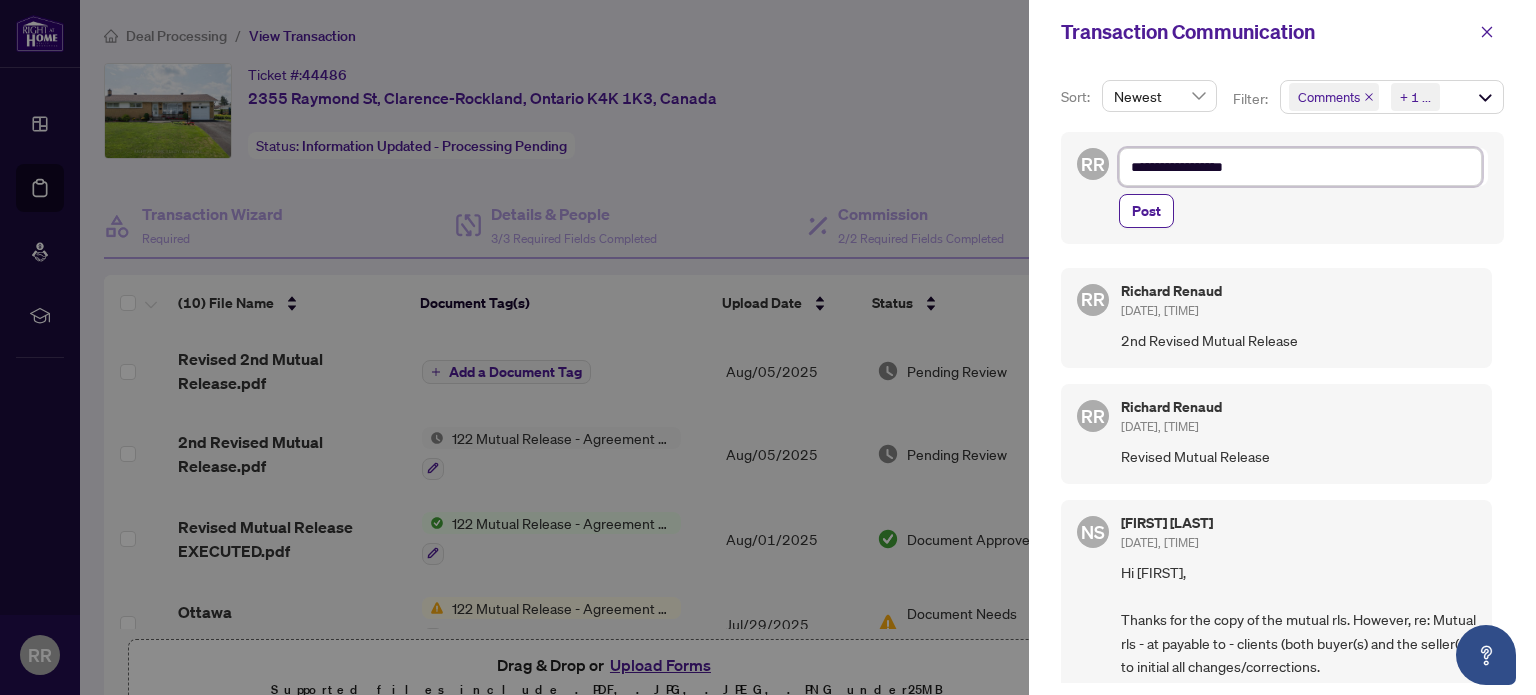 type on "**********" 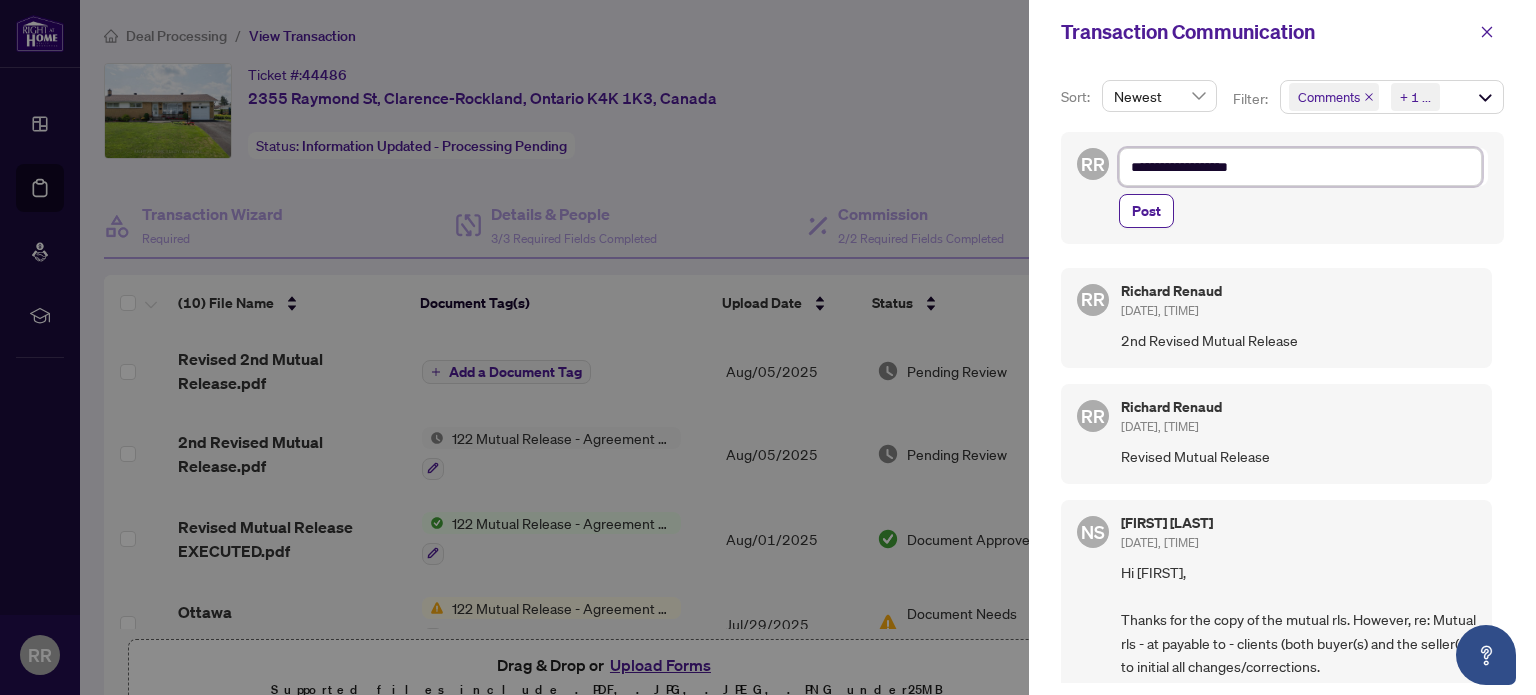 type on "**********" 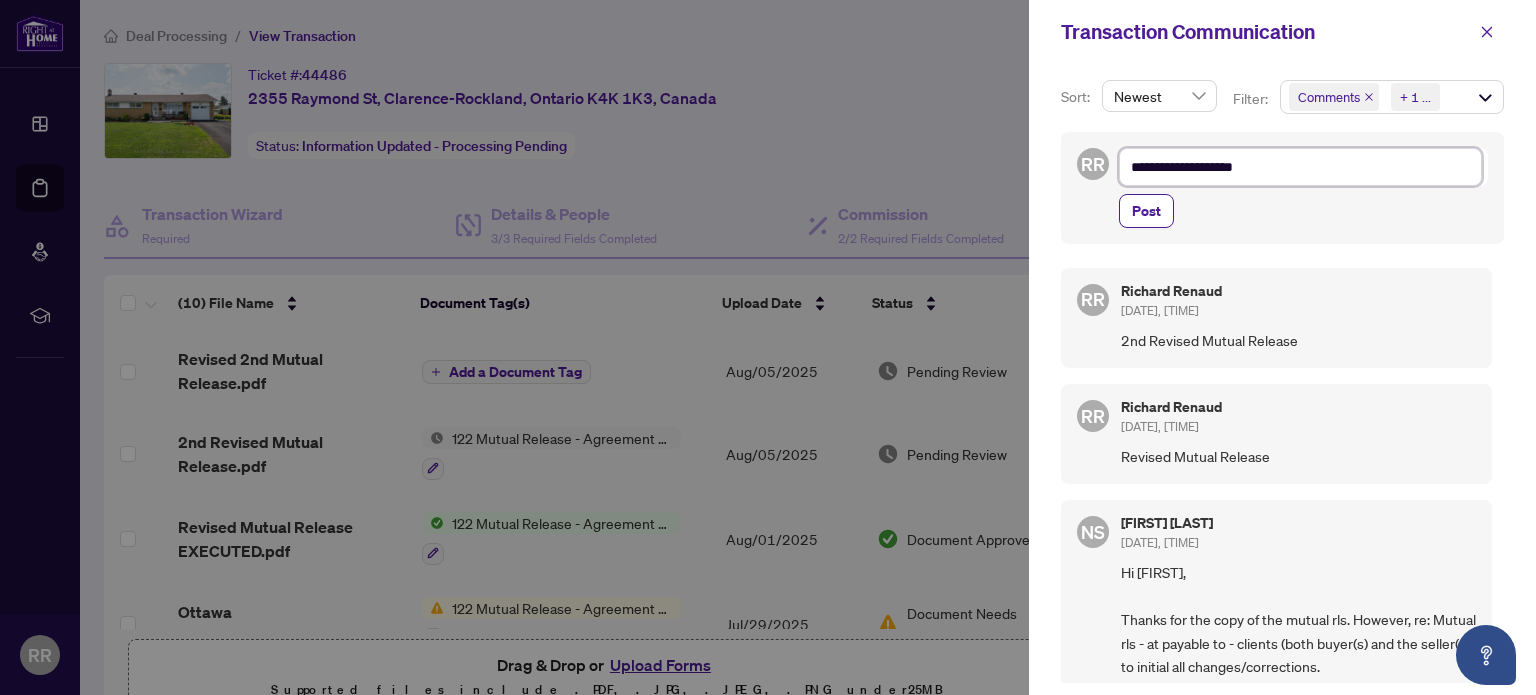 type on "**********" 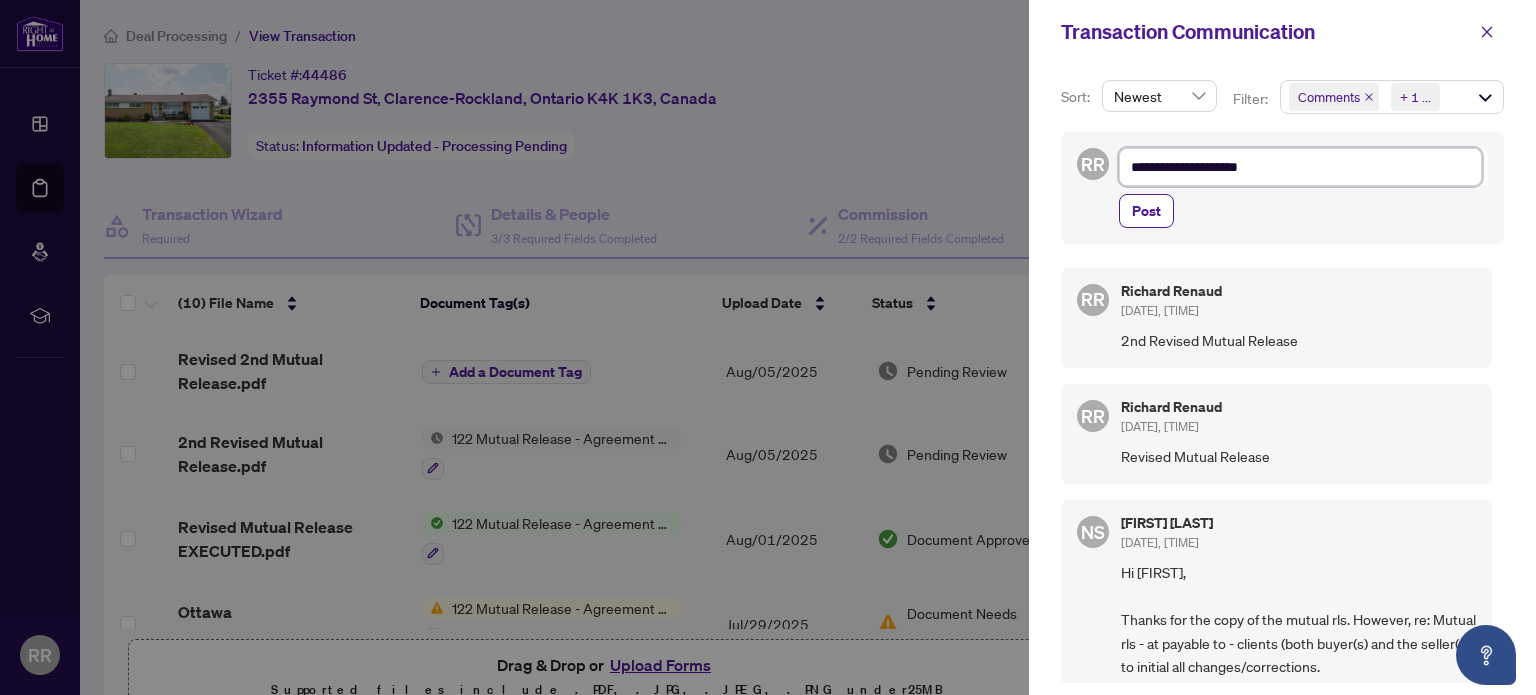 type on "**********" 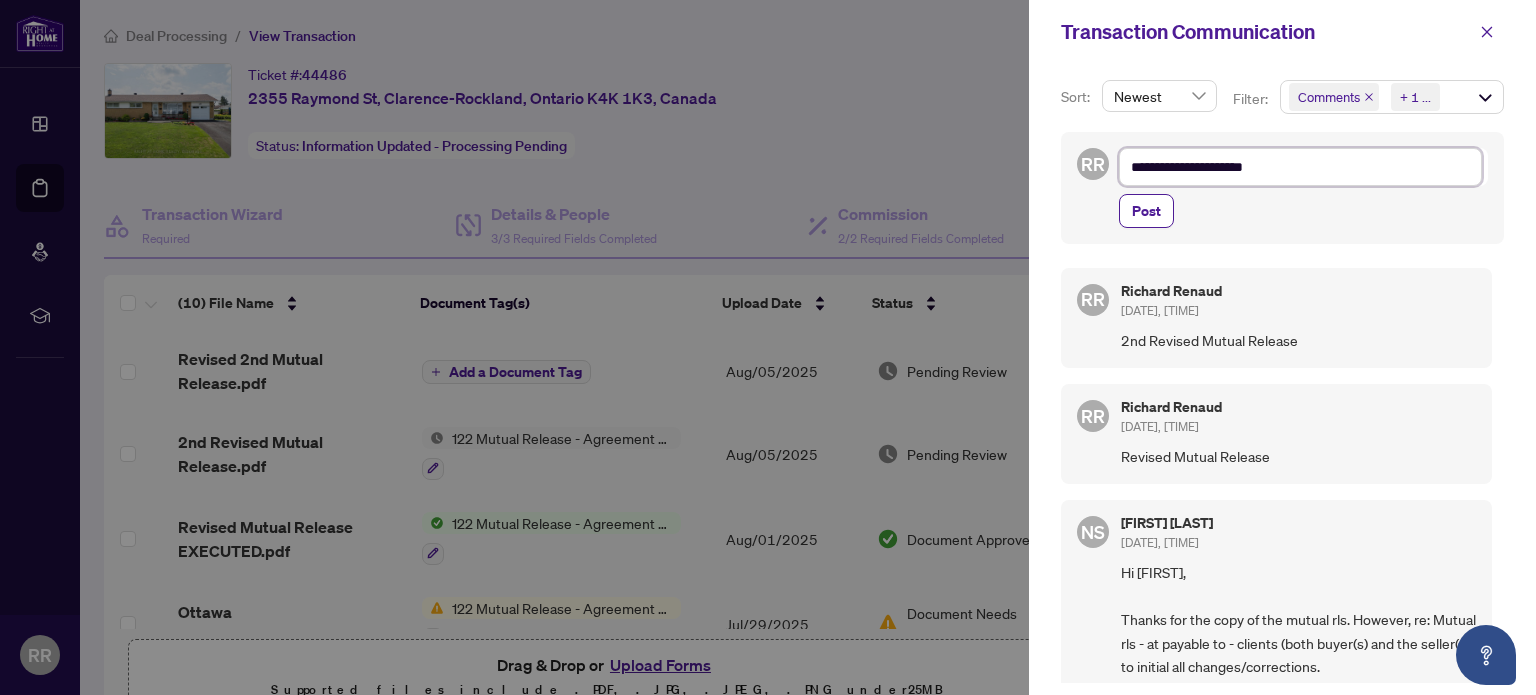 type on "**********" 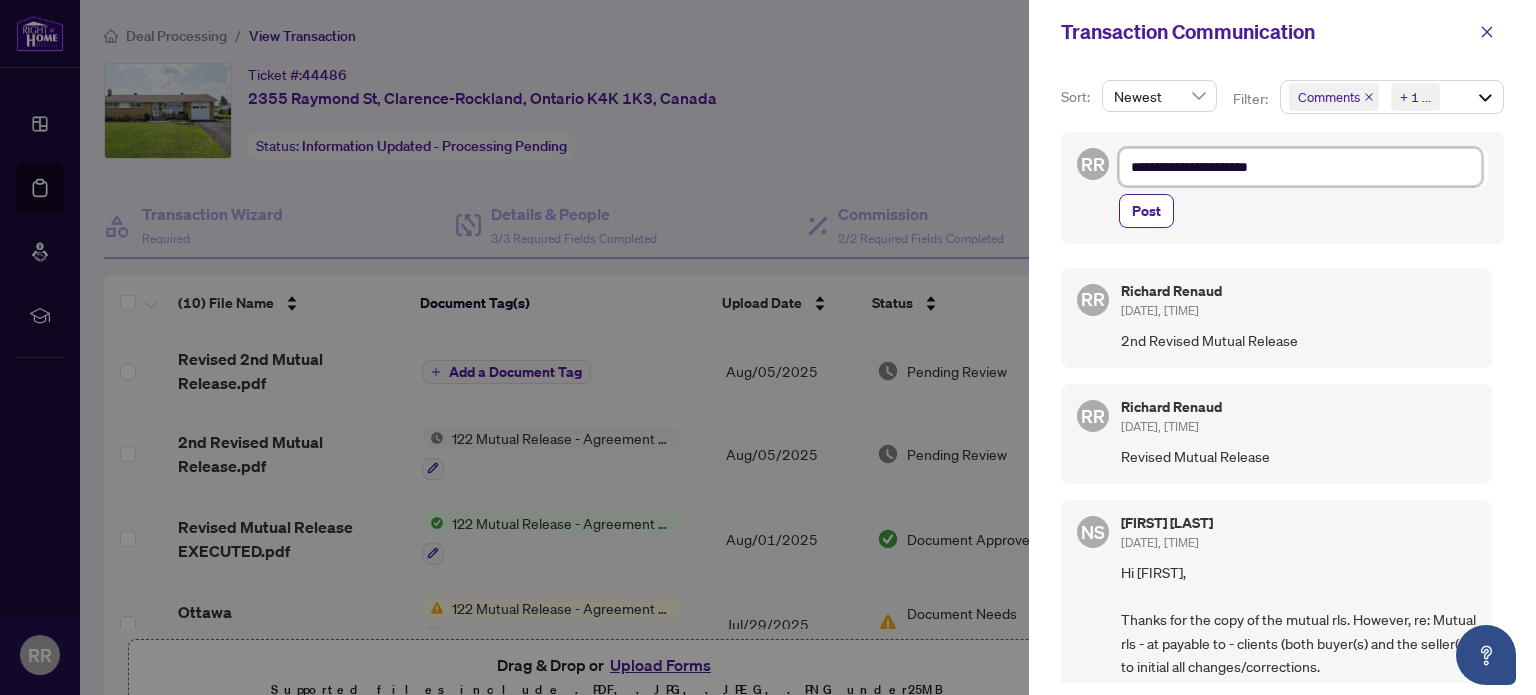 type on "**********" 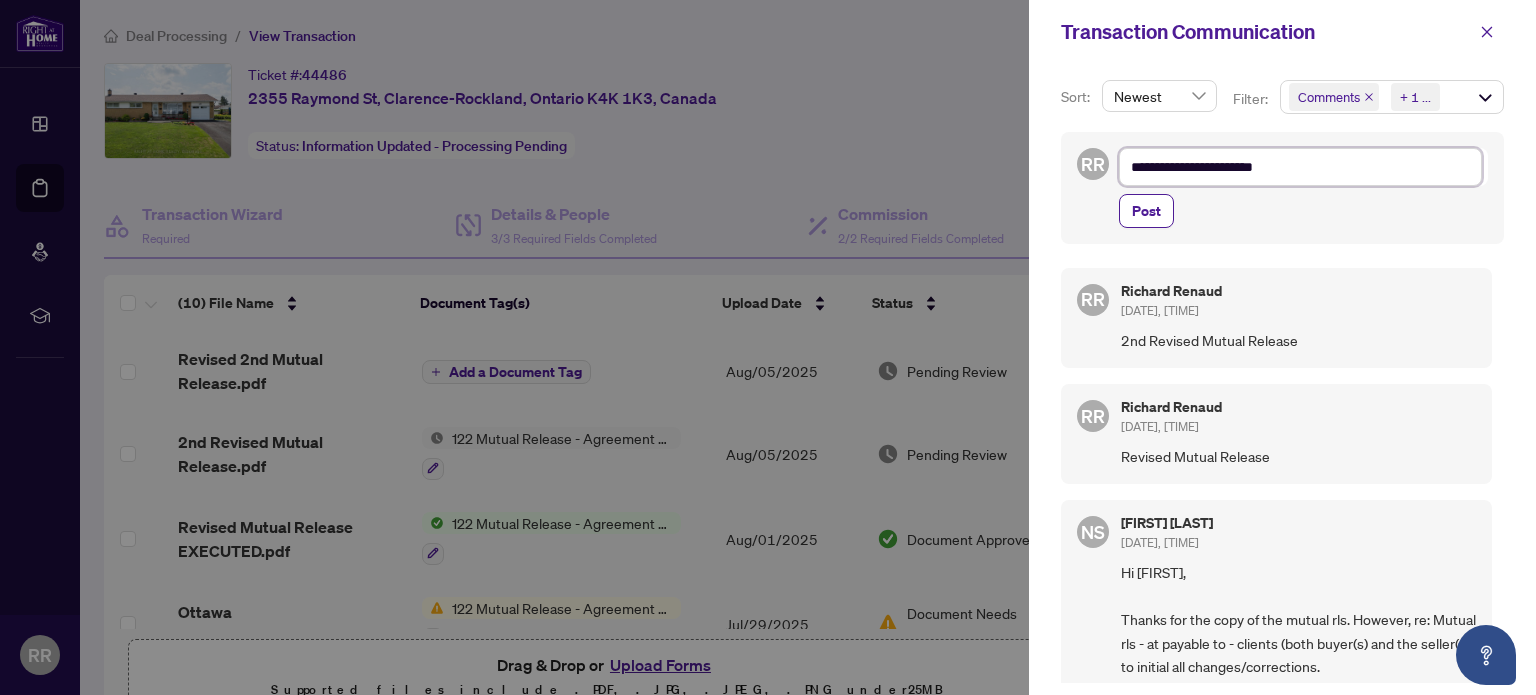 type on "**********" 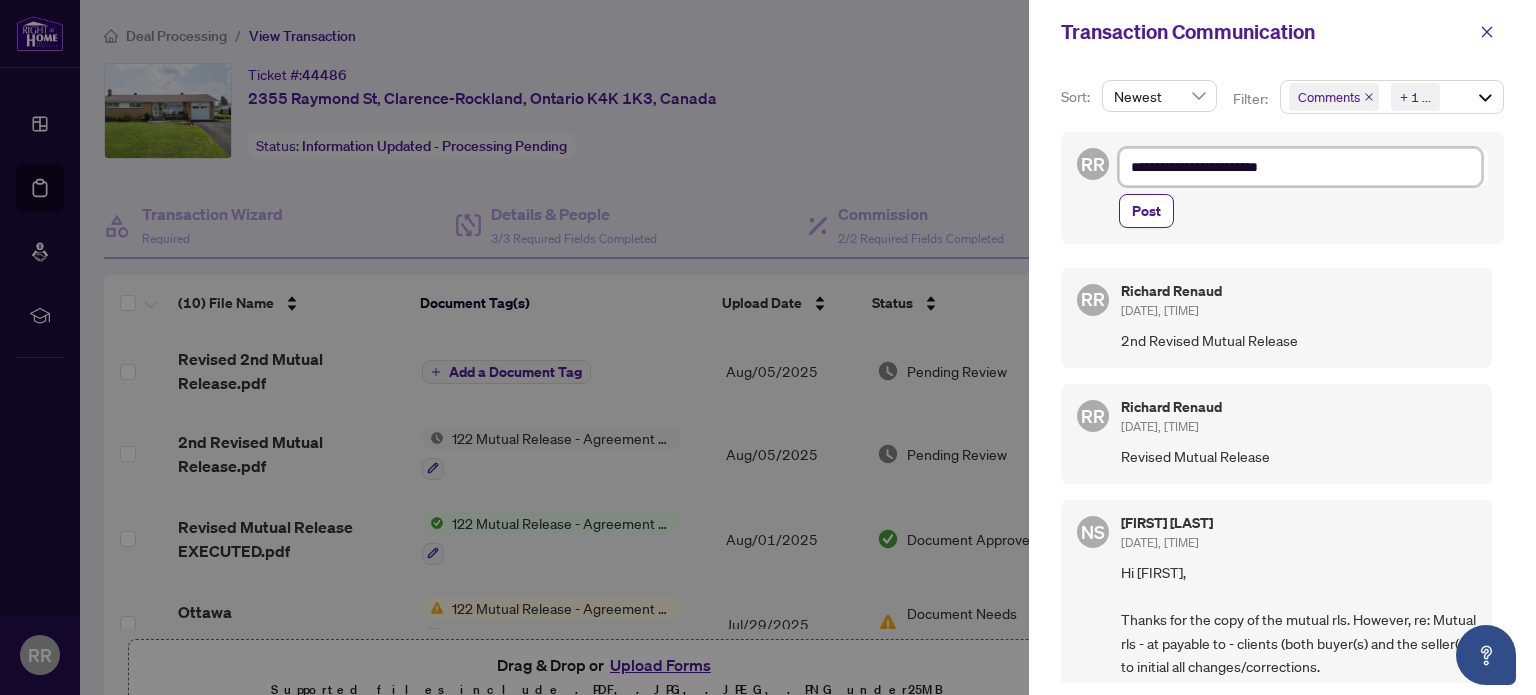 type on "**********" 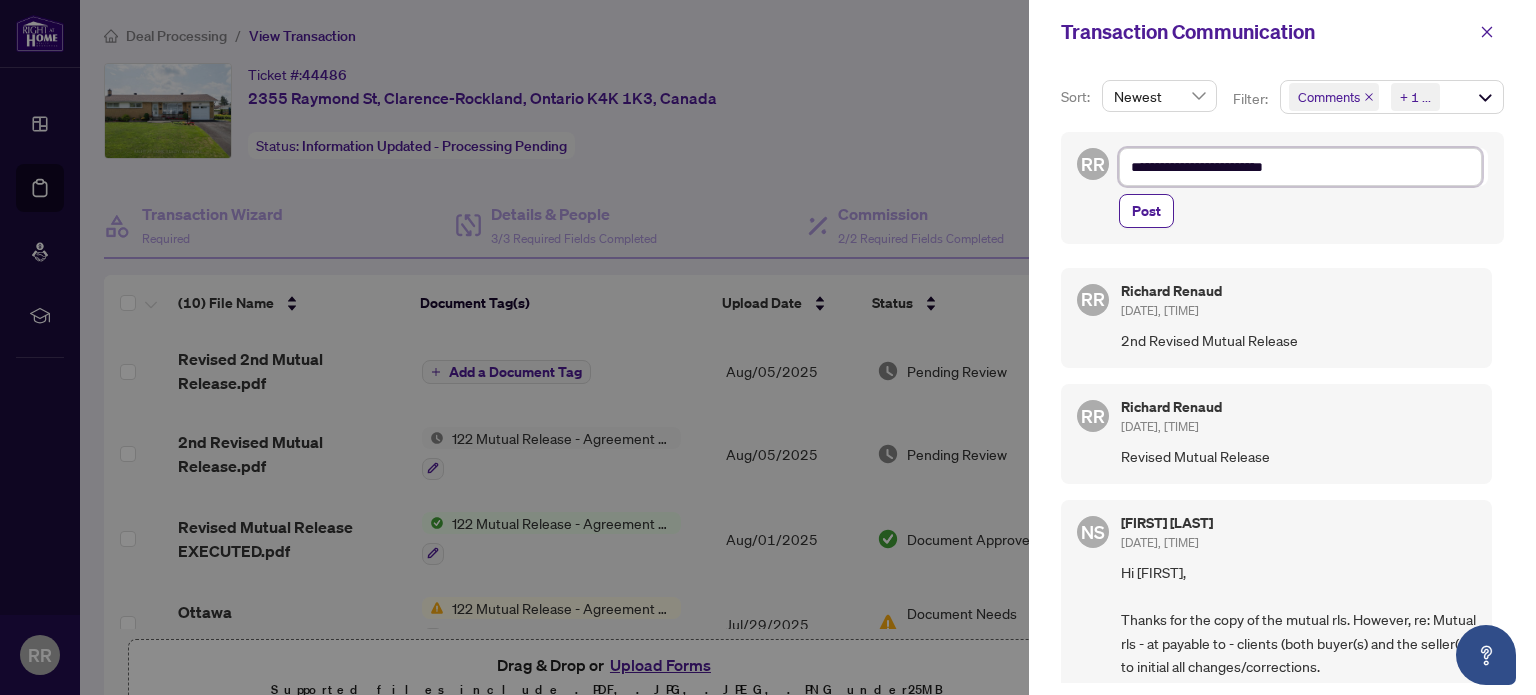 type on "**********" 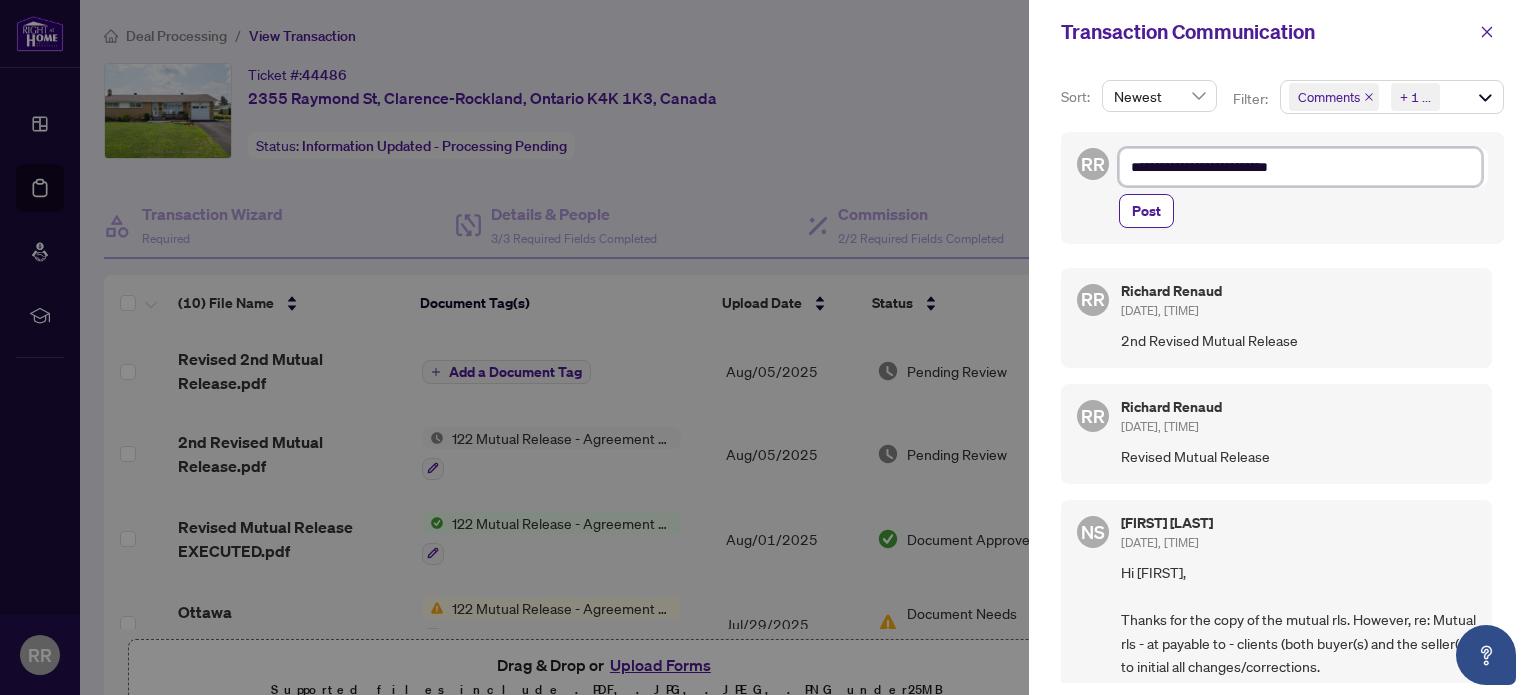 type on "**********" 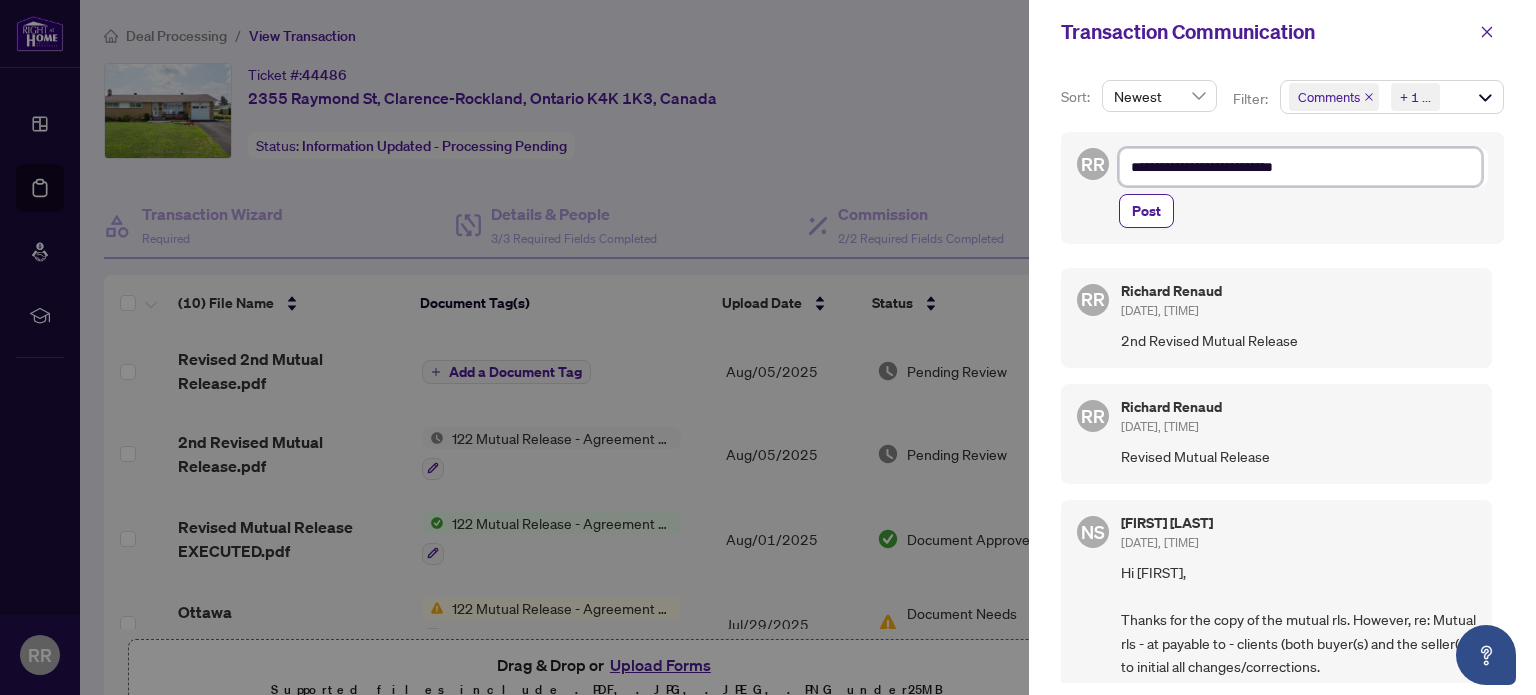 click on "**********" at bounding box center [1300, 167] 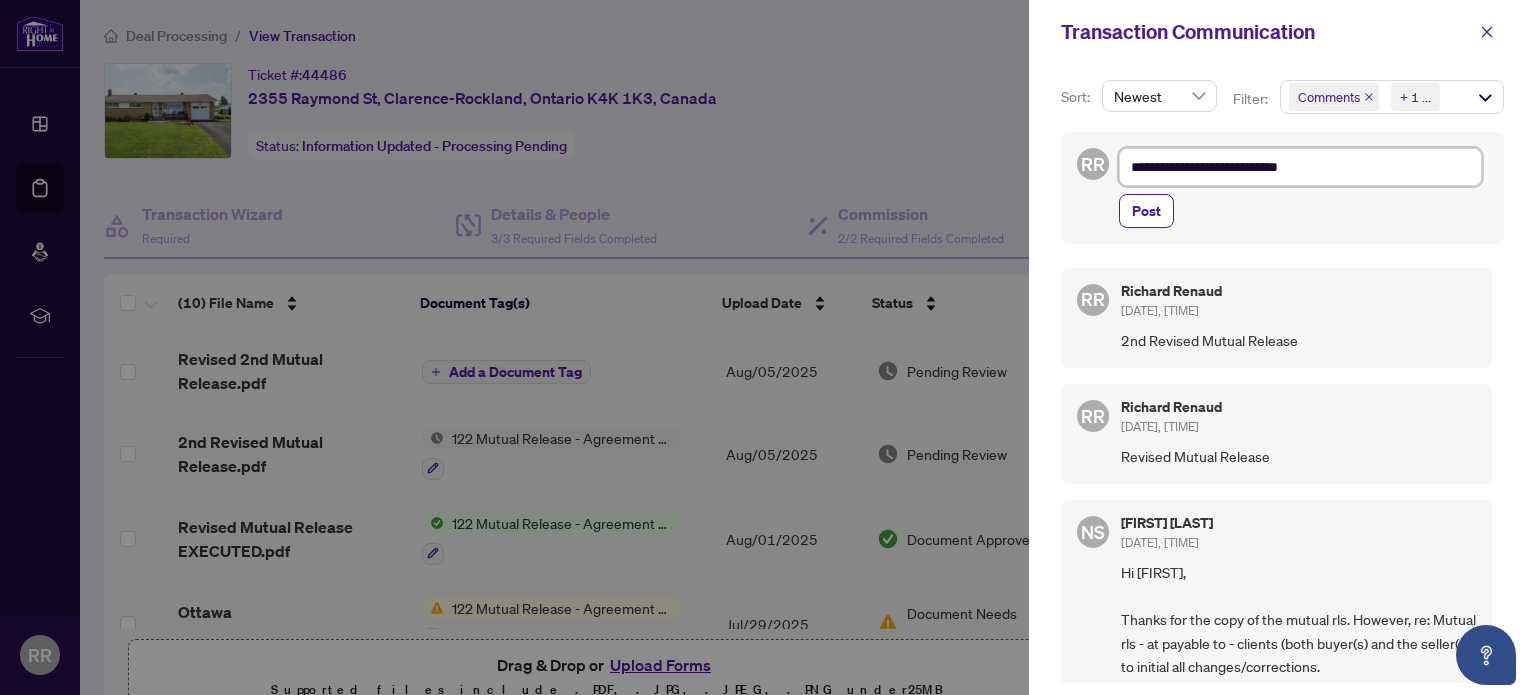 click on "**********" at bounding box center (1300, 167) 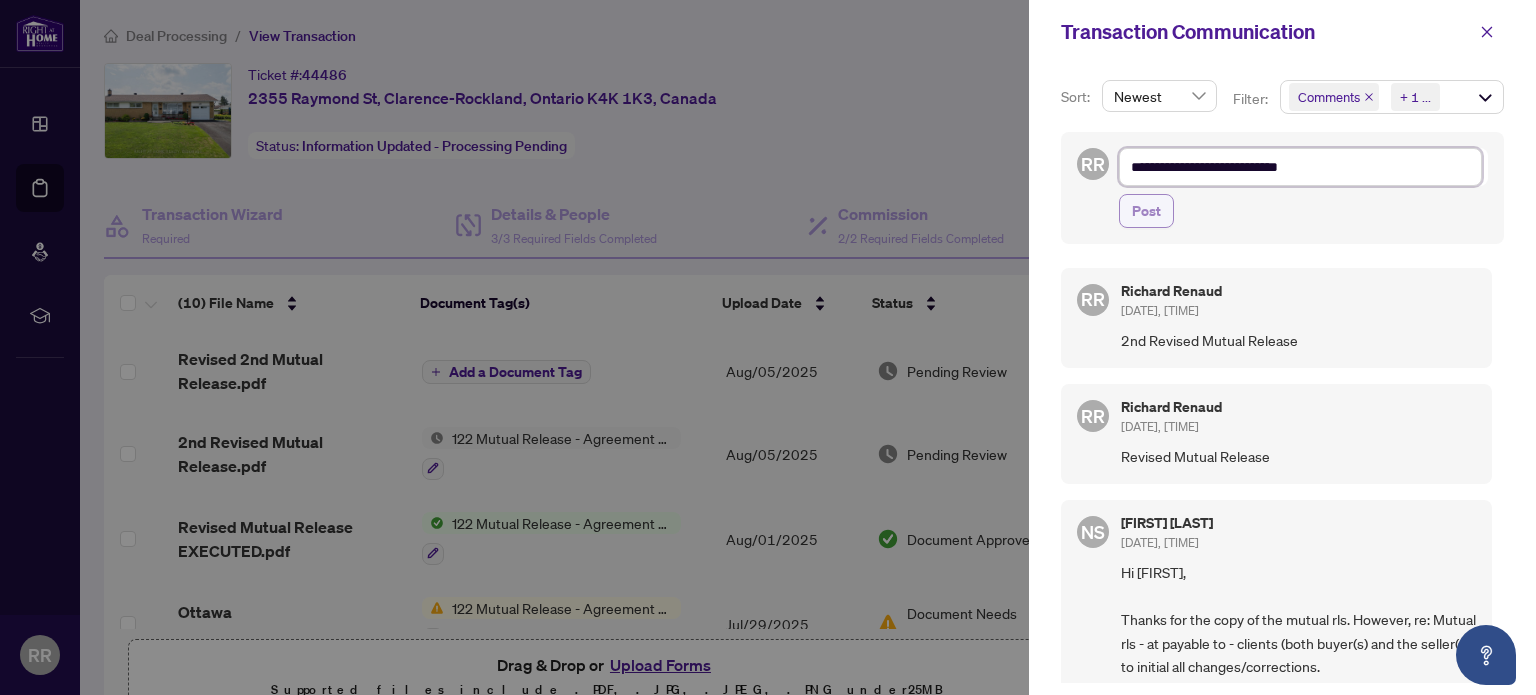 type on "**********" 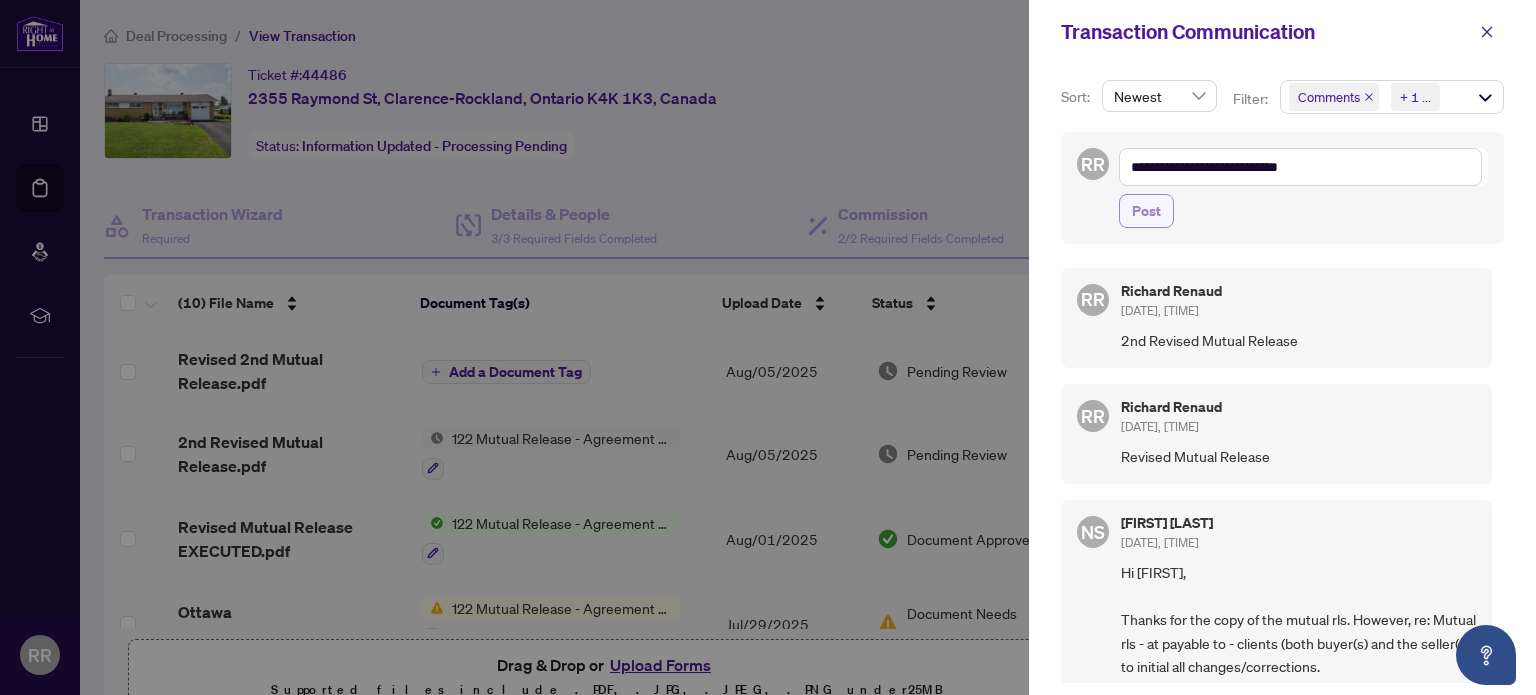 click on "Post" at bounding box center [1146, 211] 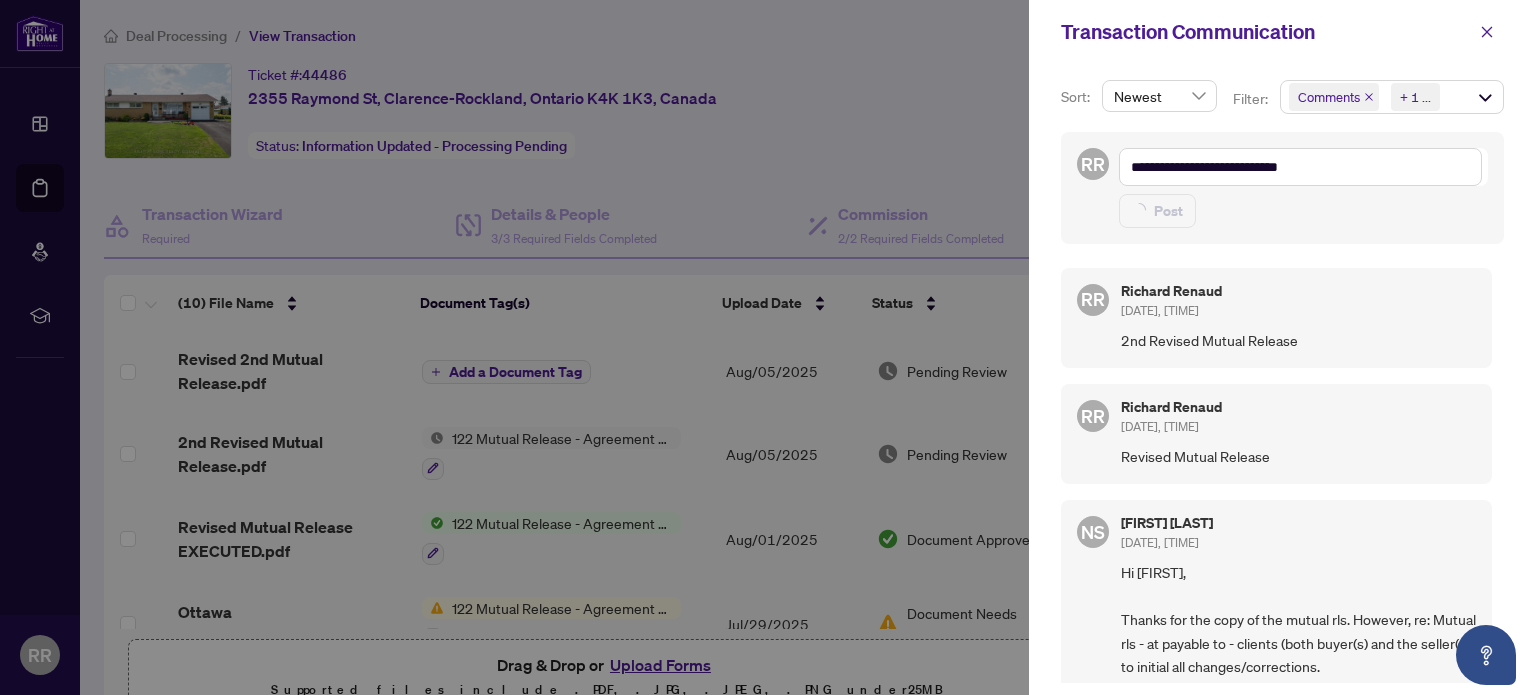 type 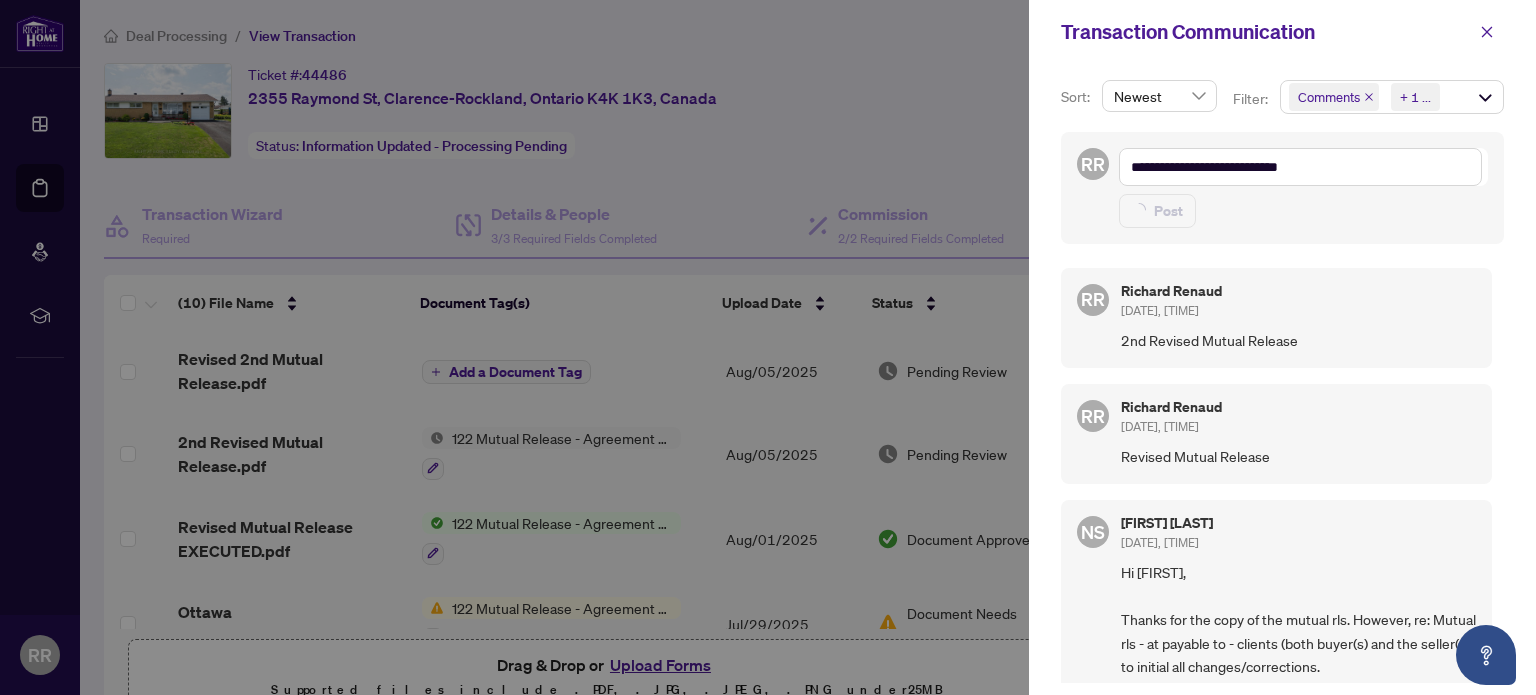 type on "**********" 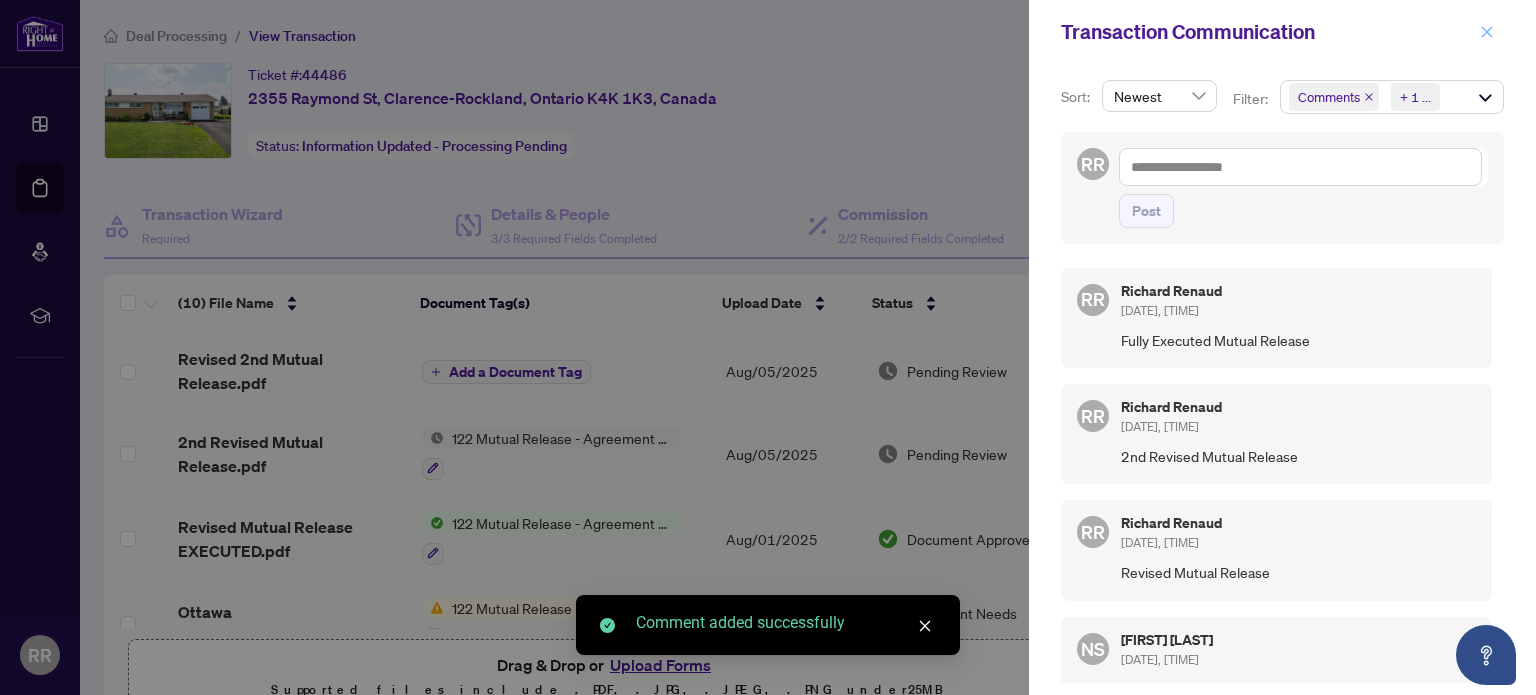 click 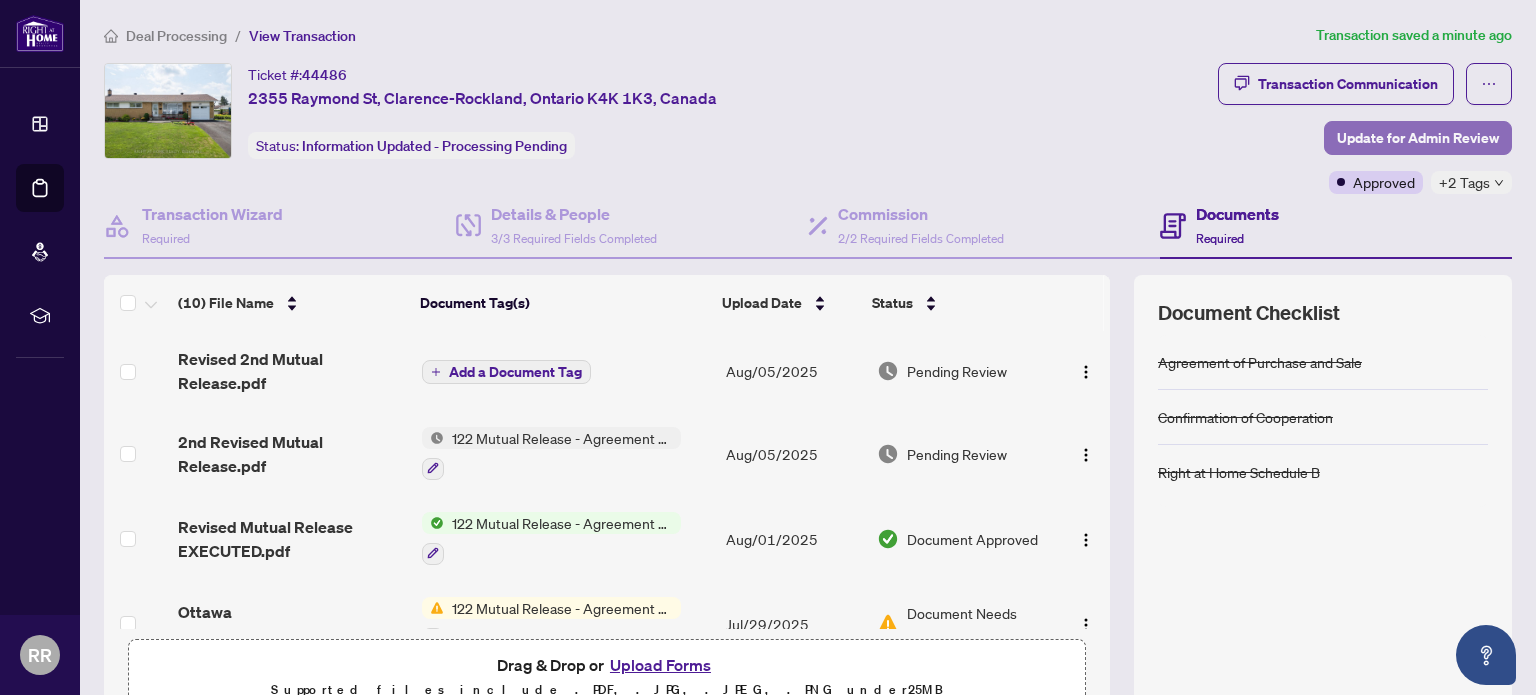 click on "Update for Admin Review" at bounding box center [1418, 138] 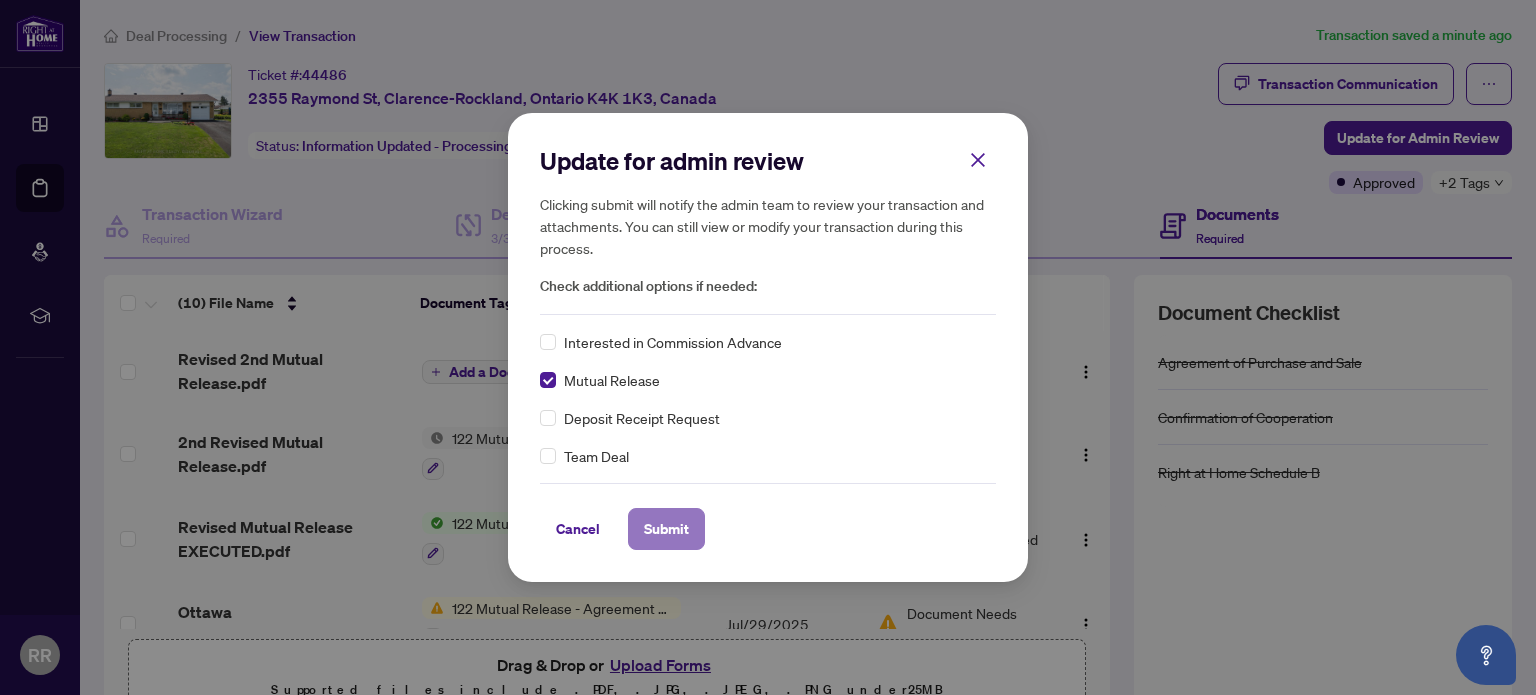 click on "Submit" at bounding box center (666, 529) 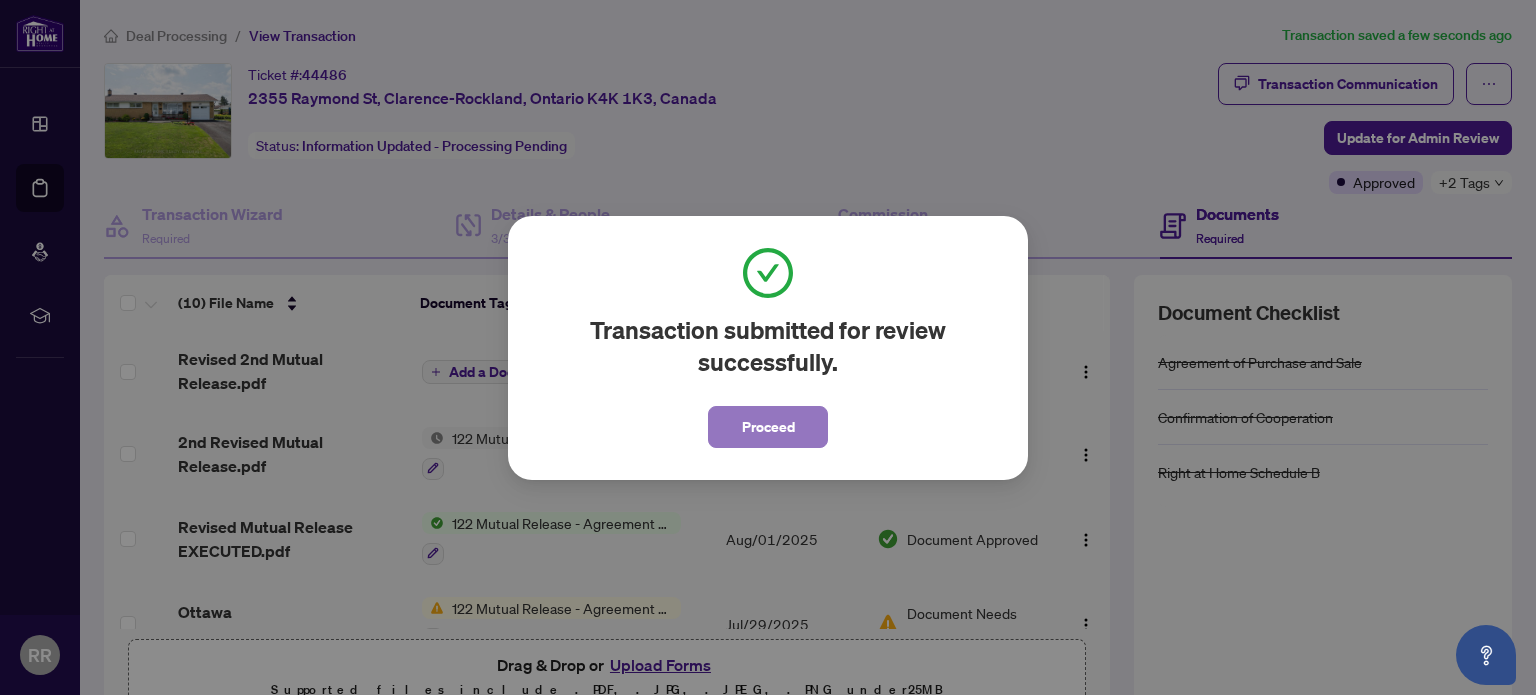 click on "Proceed" at bounding box center (768, 427) 